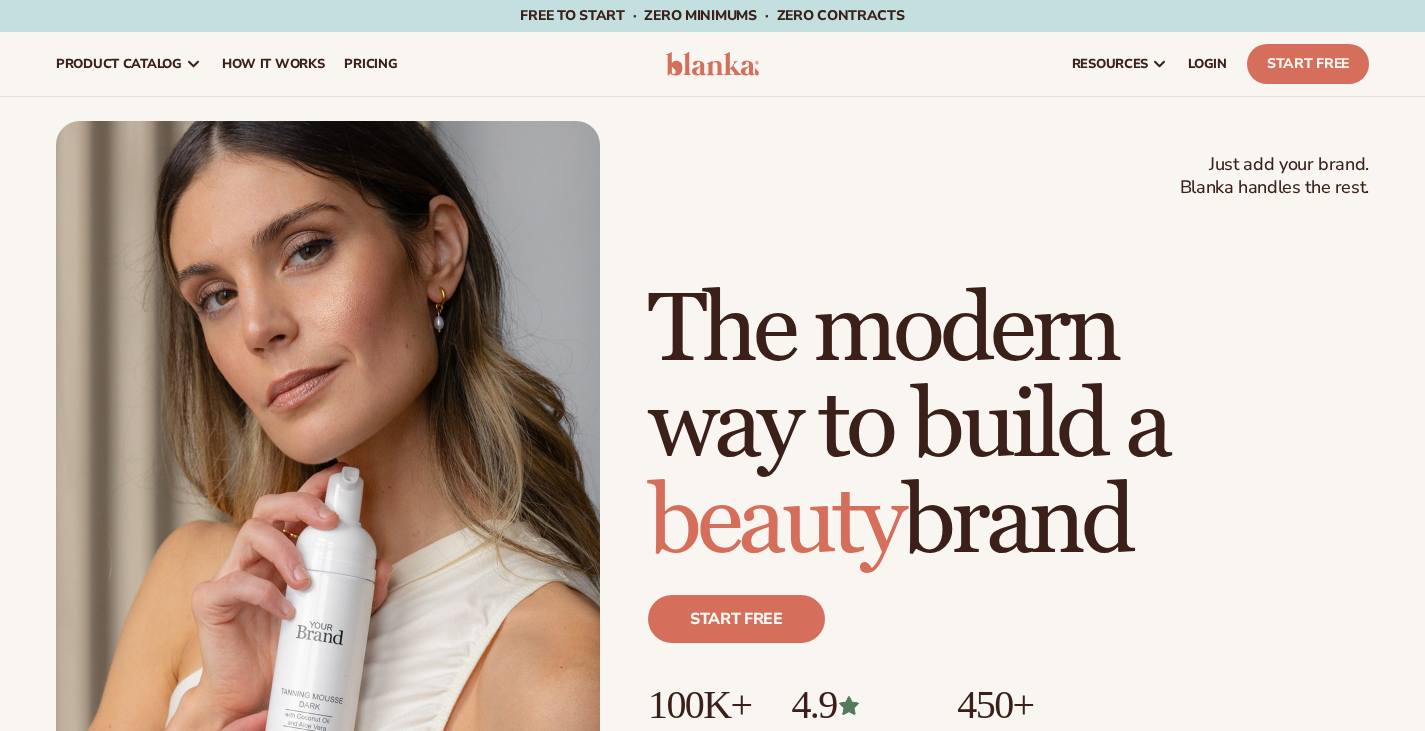 scroll, scrollTop: 0, scrollLeft: 0, axis: both 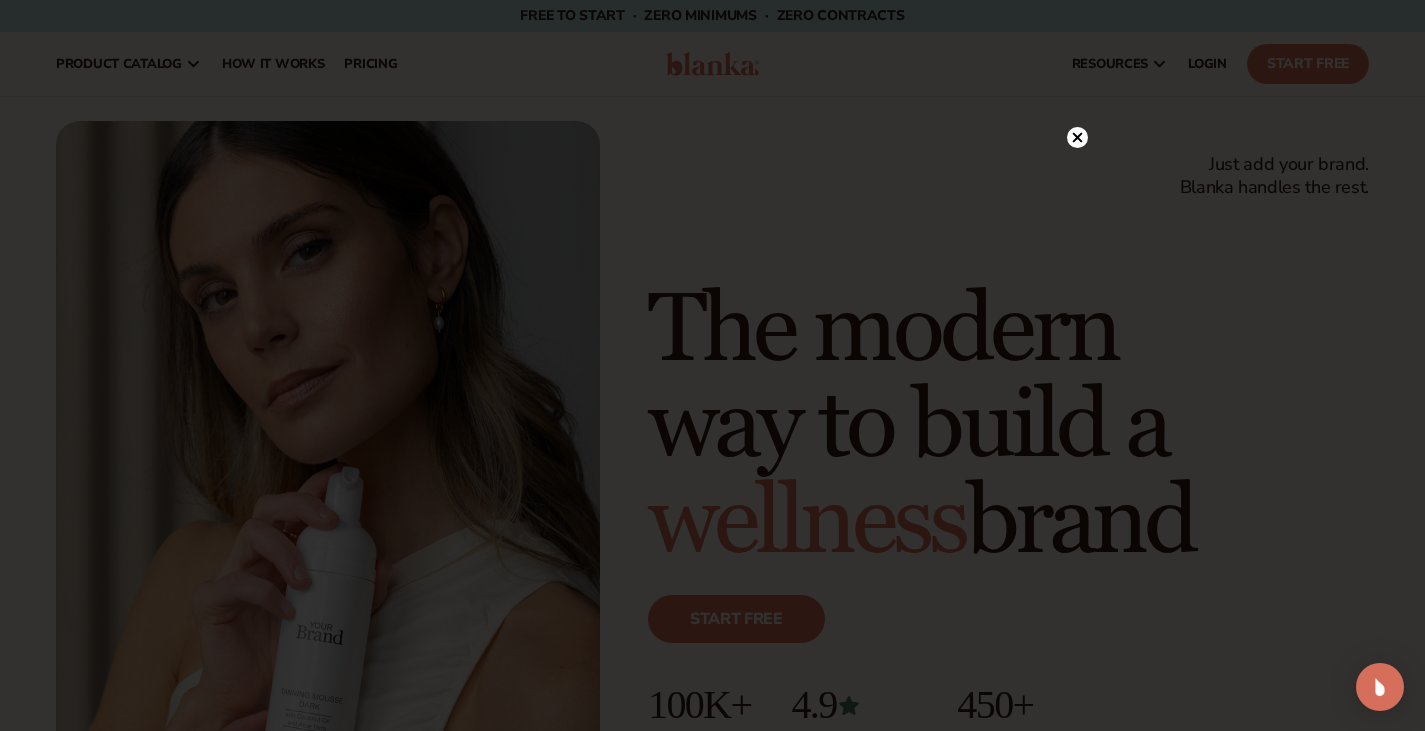 click 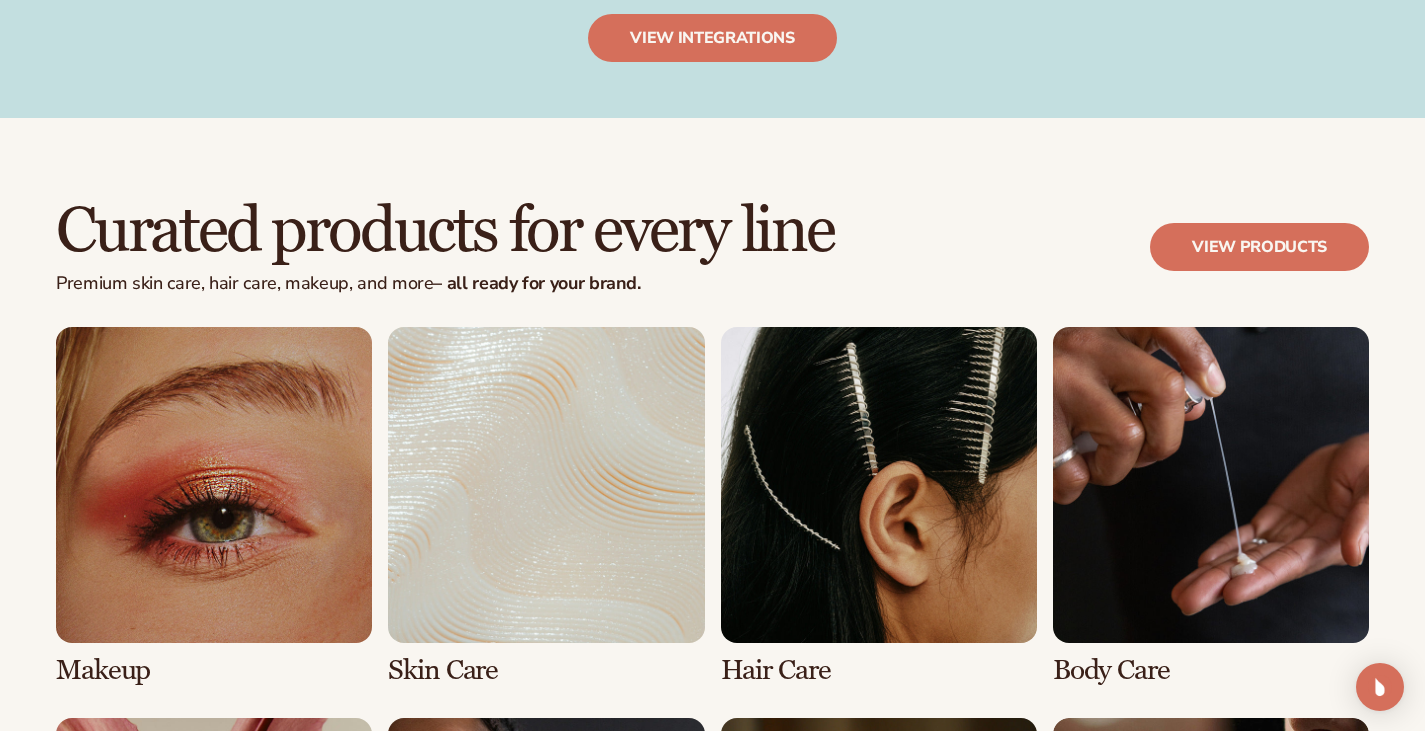 scroll, scrollTop: 3500, scrollLeft: 0, axis: vertical 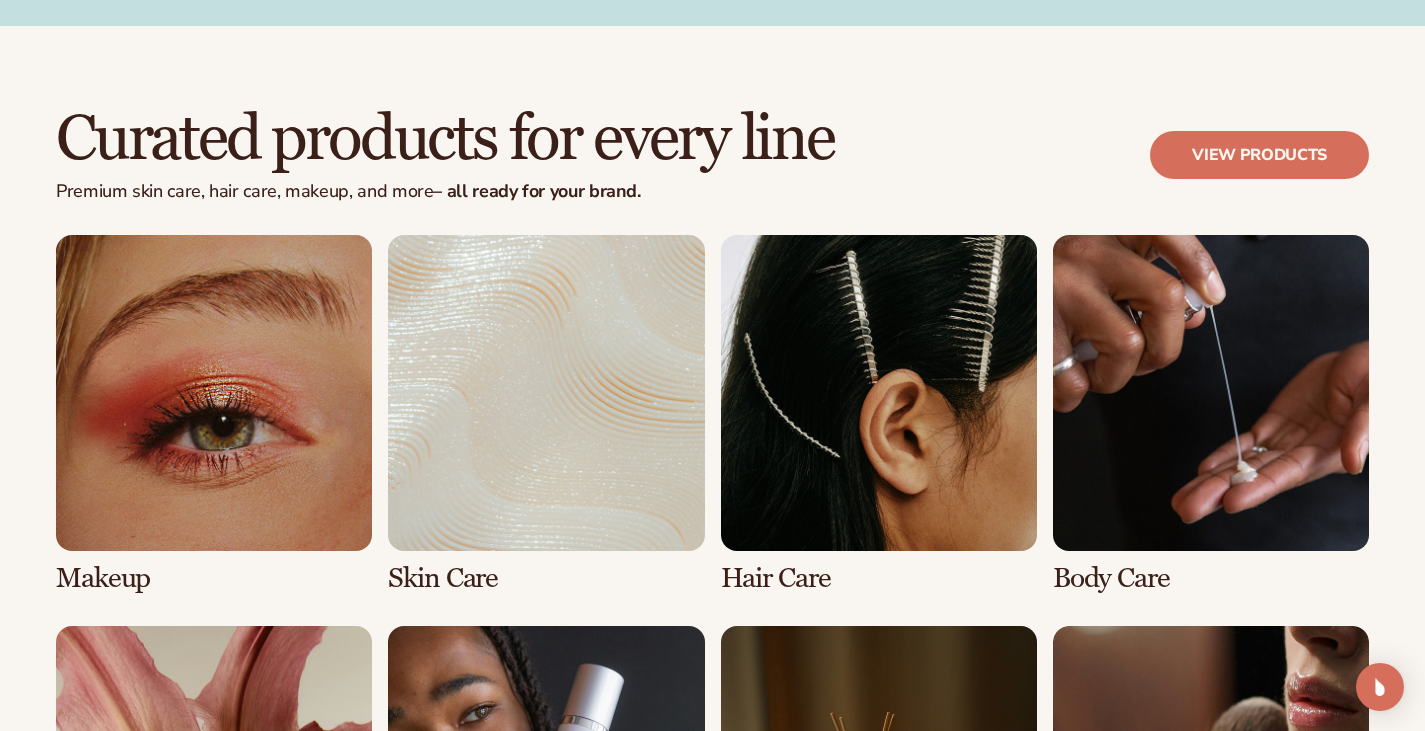 click at bounding box center (214, 414) 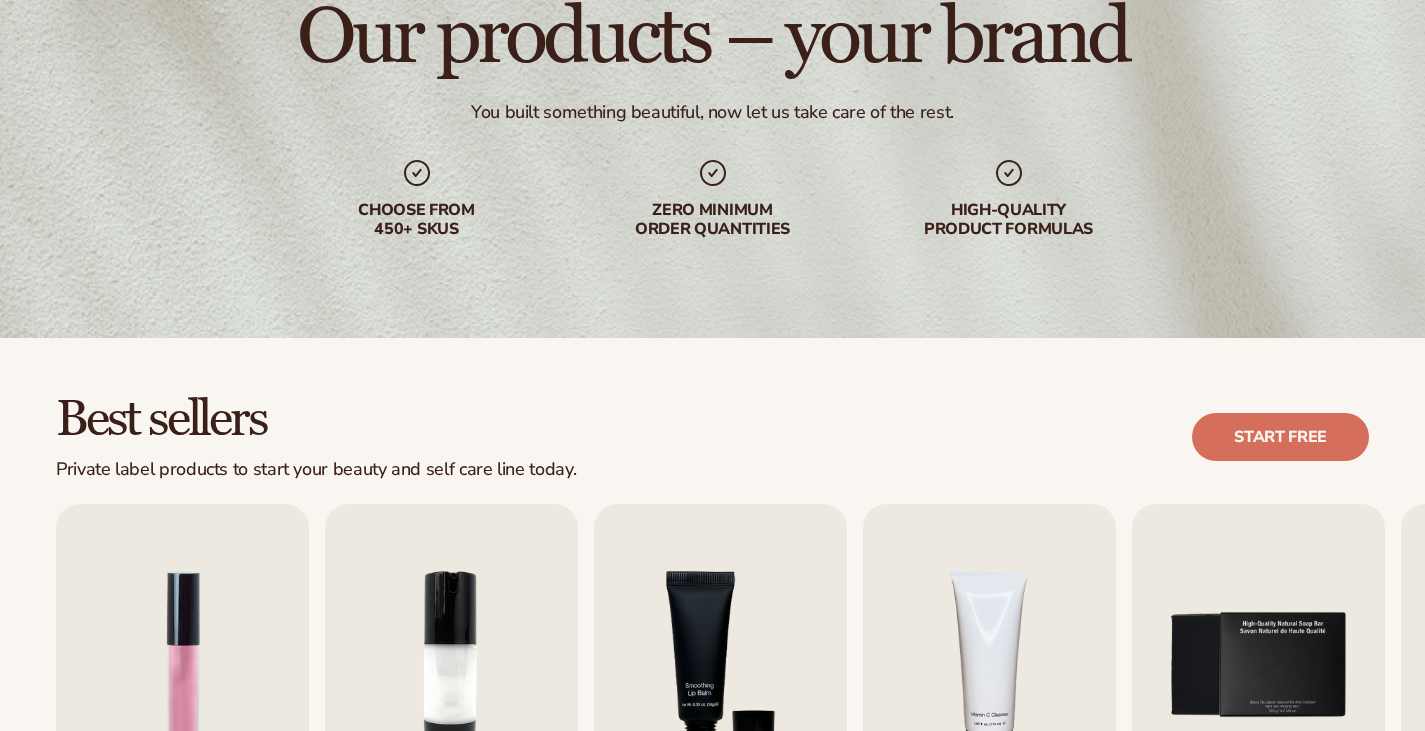 scroll, scrollTop: 400, scrollLeft: 0, axis: vertical 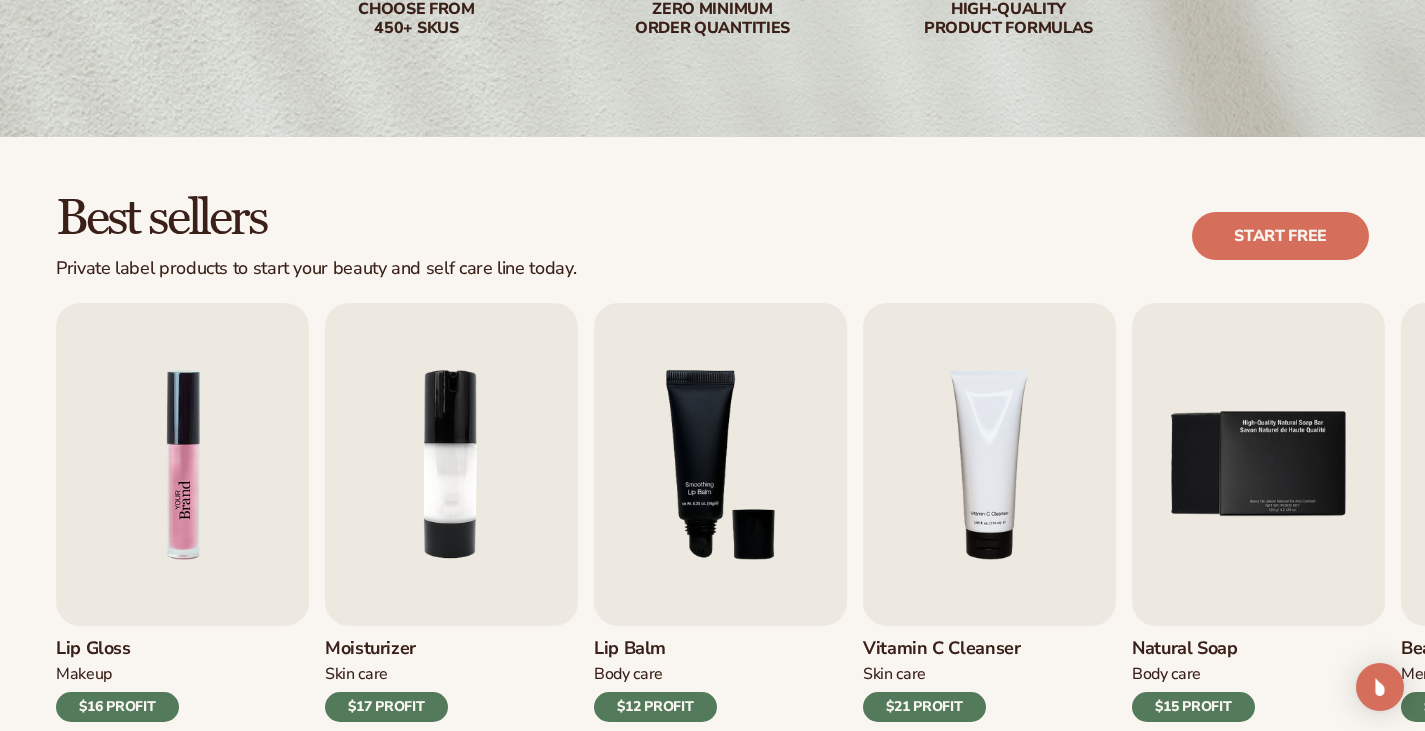 click at bounding box center [182, 464] 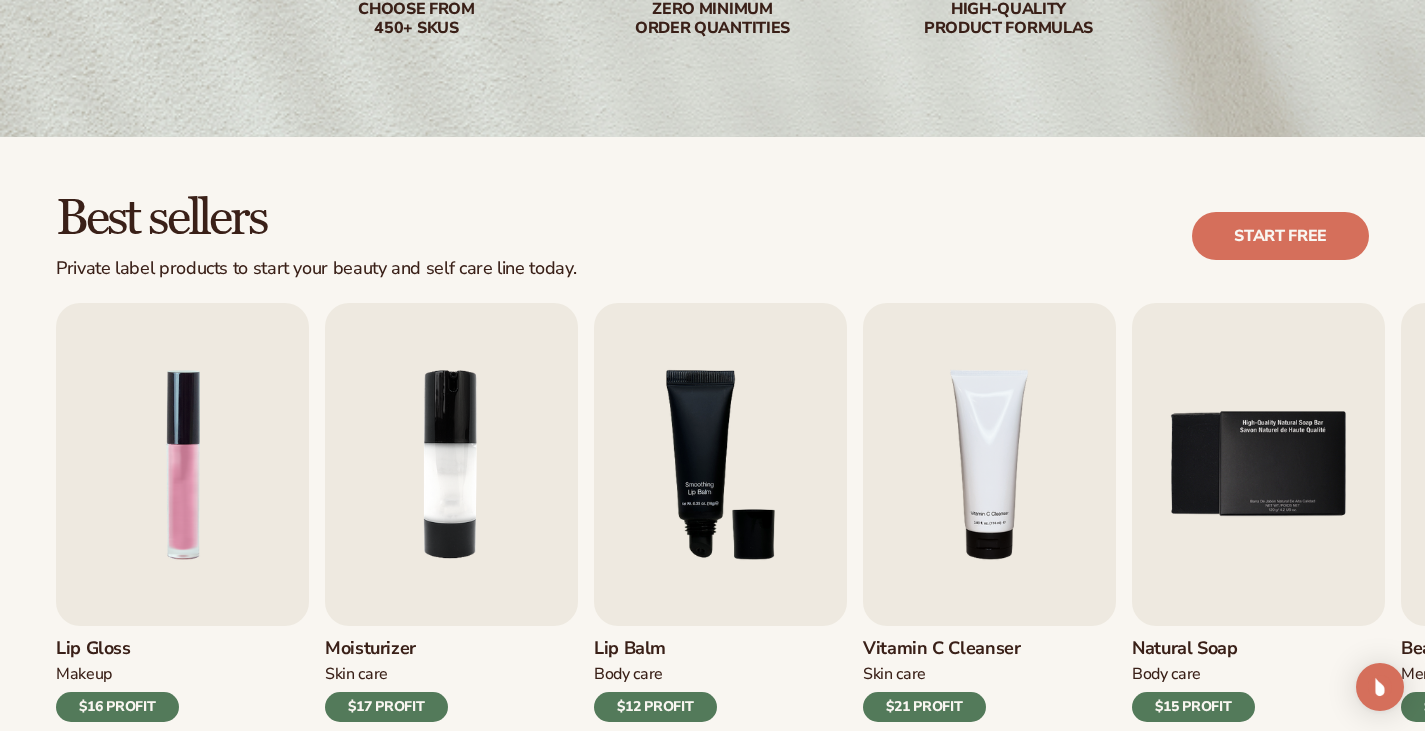 click on "Lip Gloss" at bounding box center [117, 649] 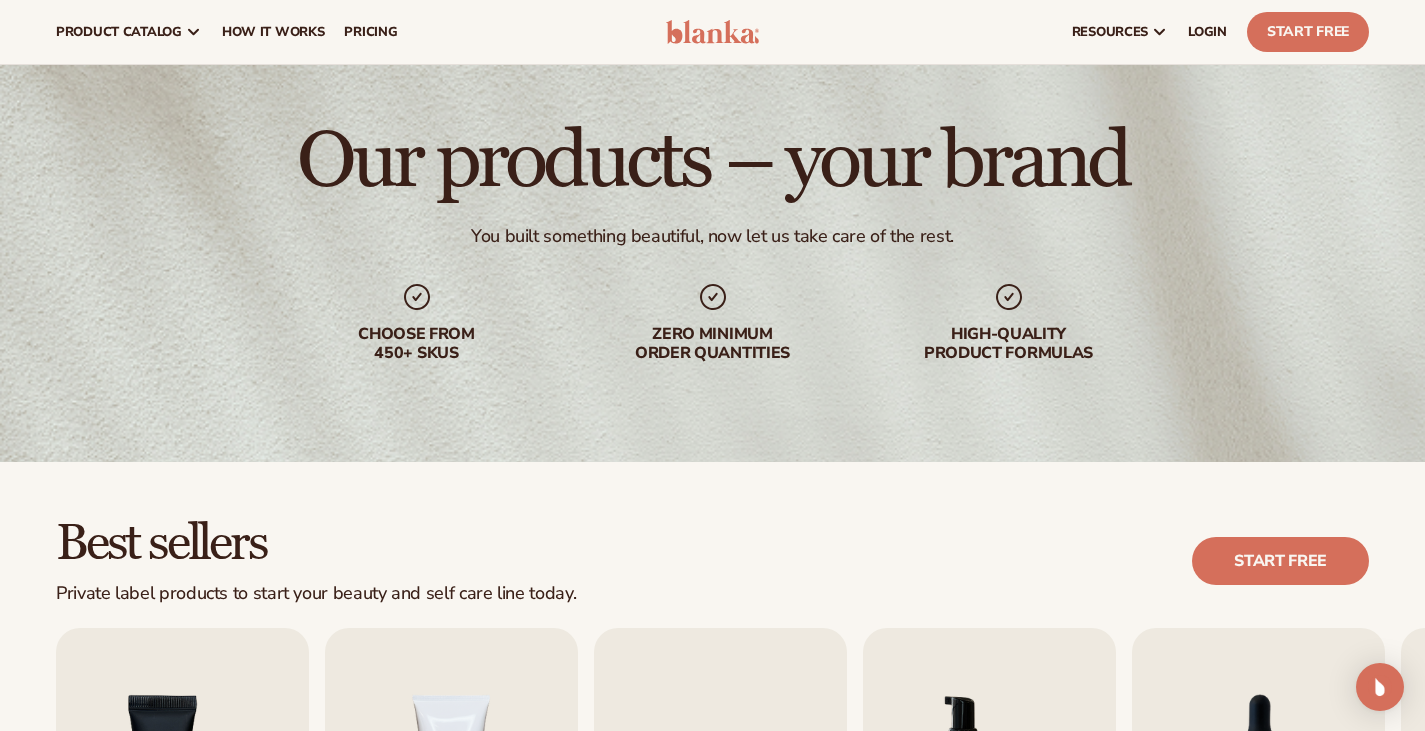 scroll, scrollTop: 0, scrollLeft: 0, axis: both 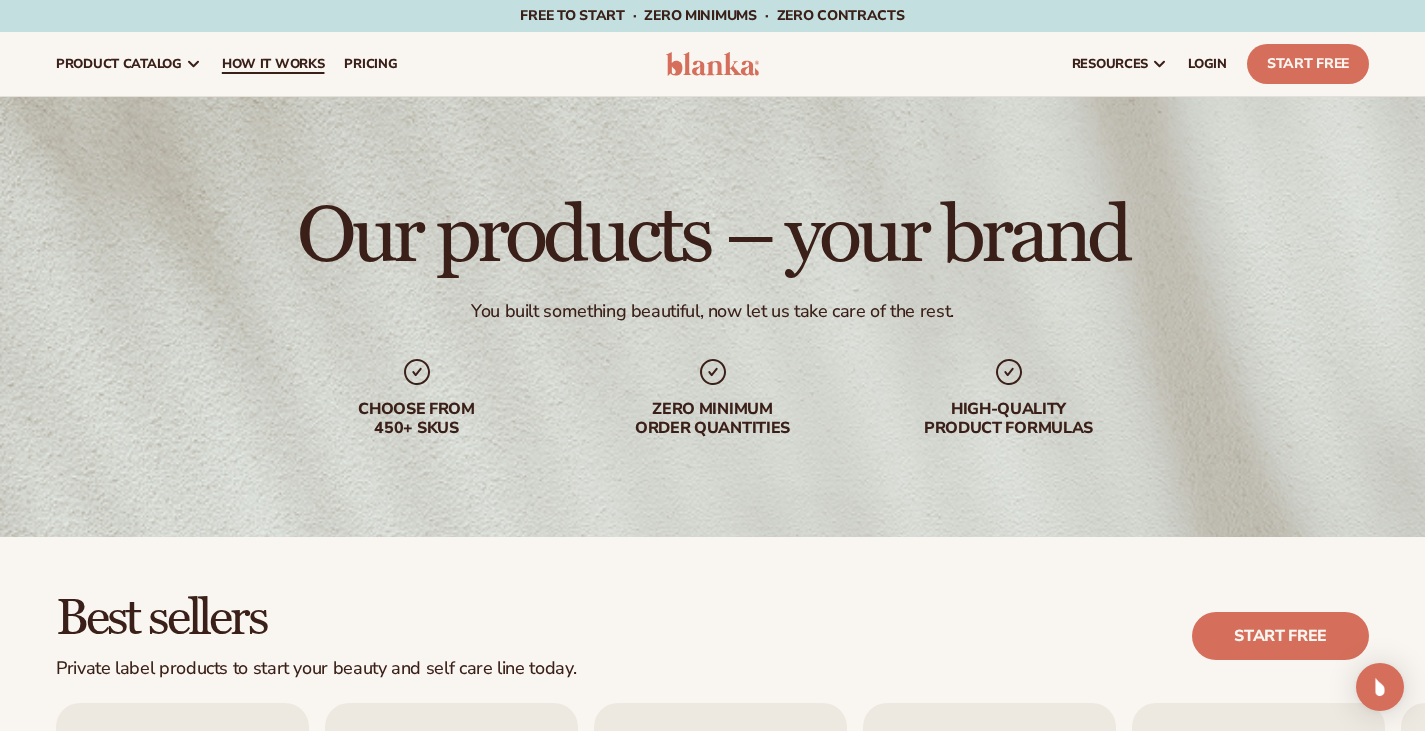 click on "How It Works" at bounding box center (273, 64) 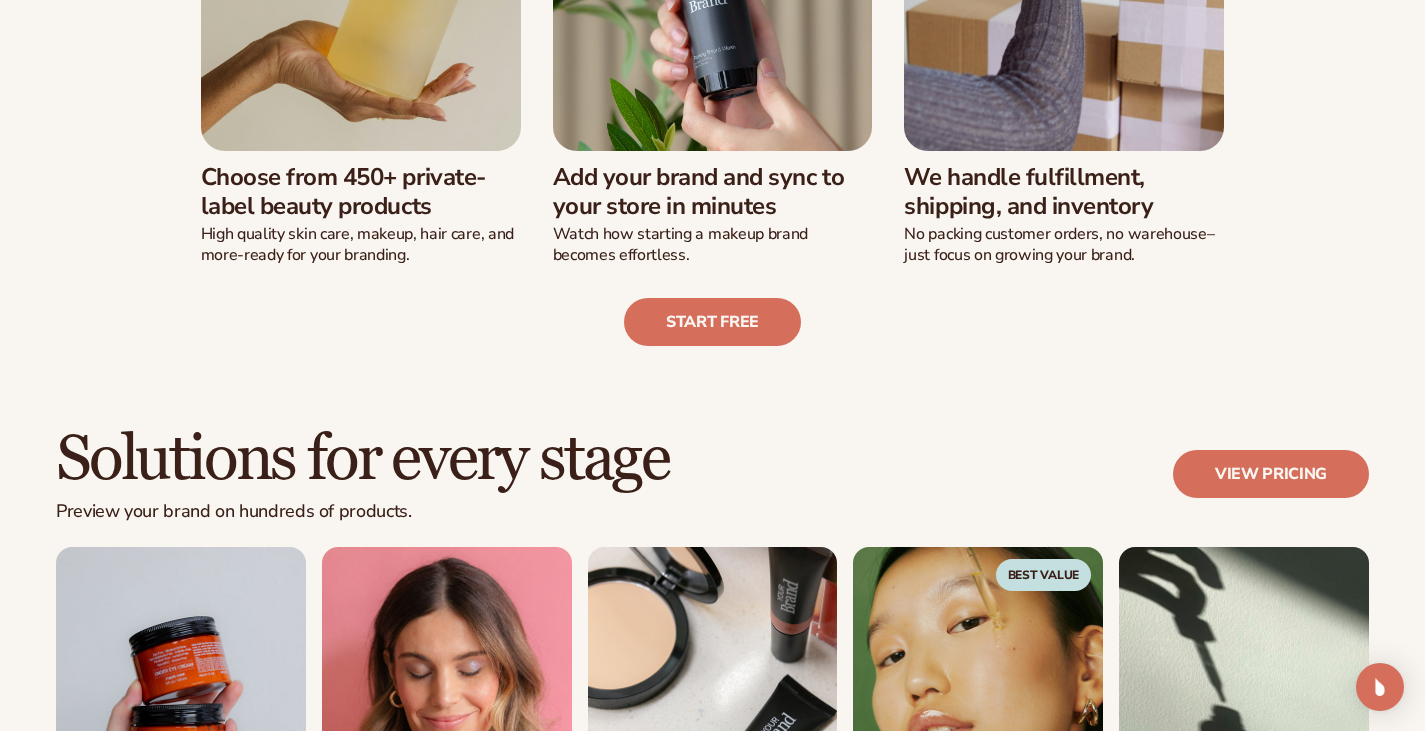 scroll, scrollTop: 800, scrollLeft: 0, axis: vertical 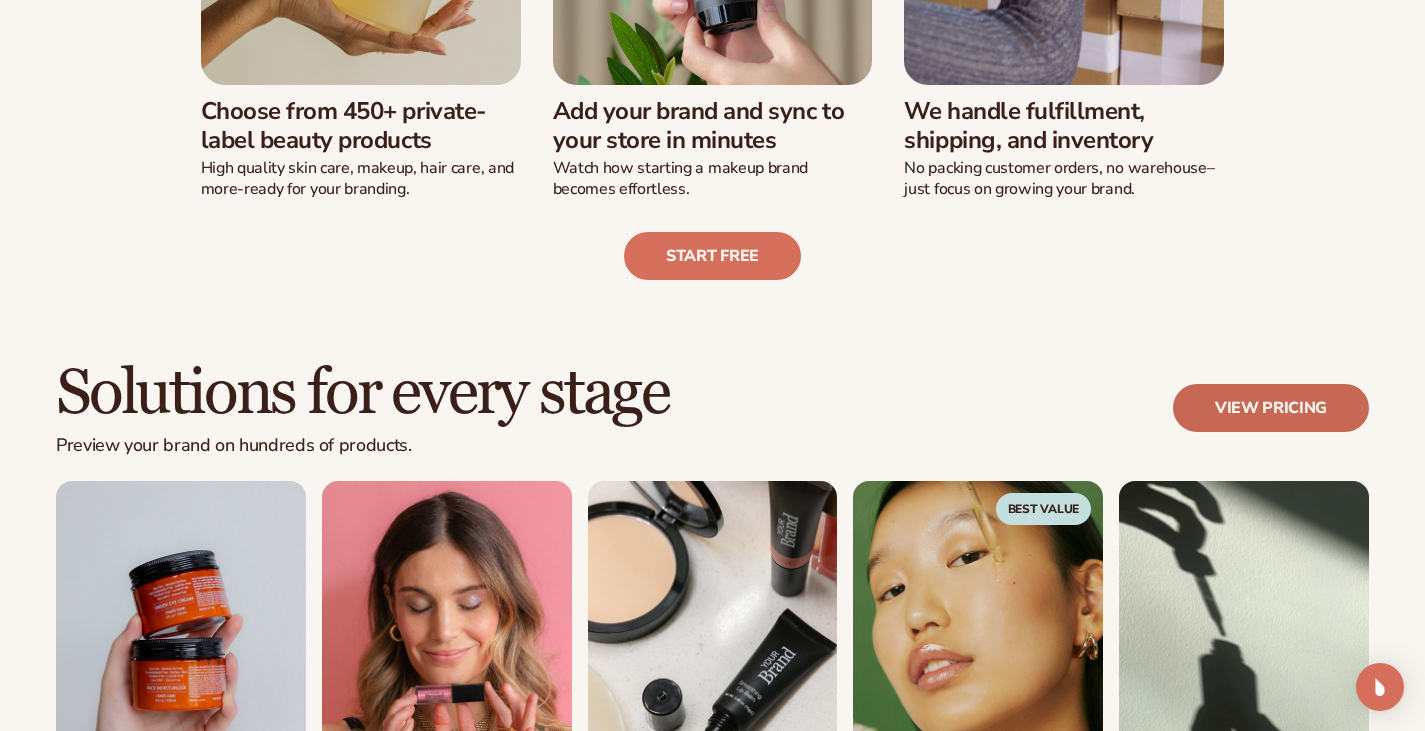 click on "View pricing" at bounding box center [1271, 408] 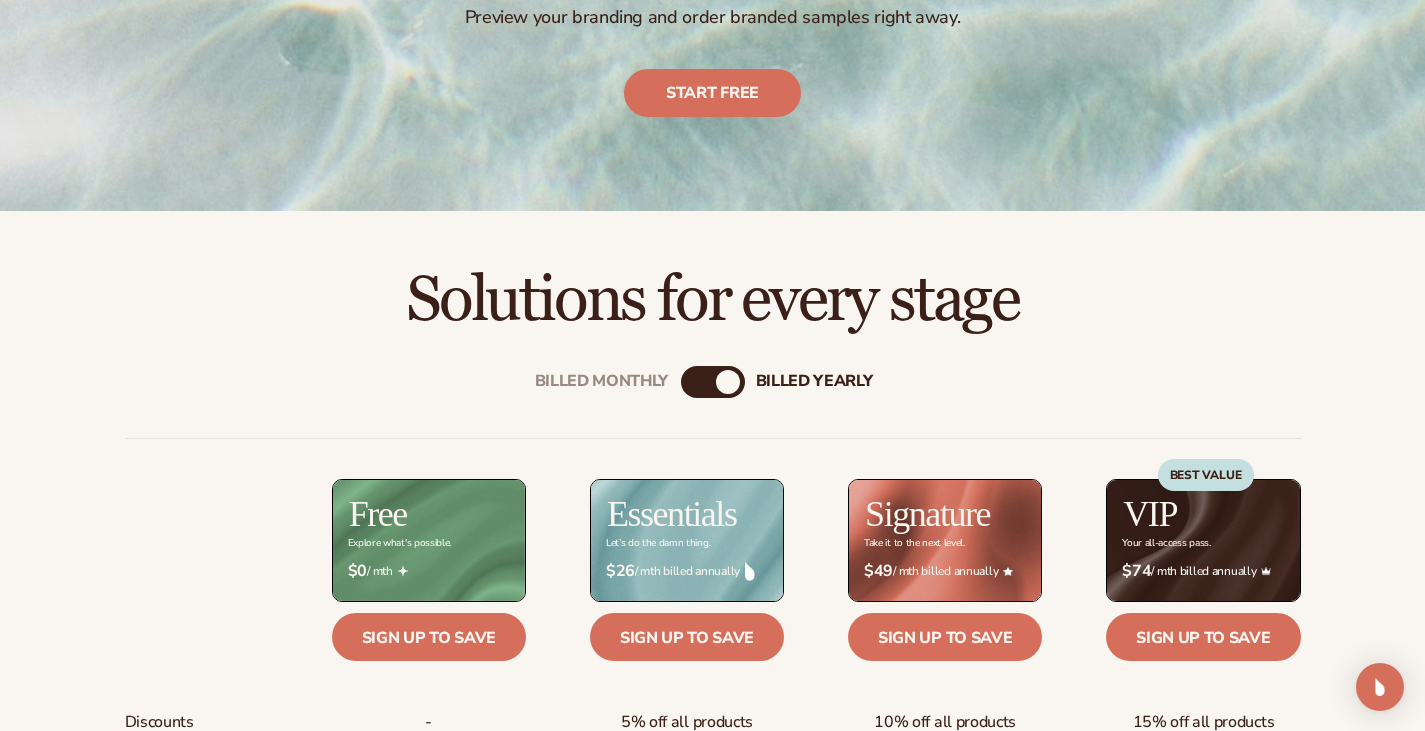 scroll, scrollTop: 500, scrollLeft: 0, axis: vertical 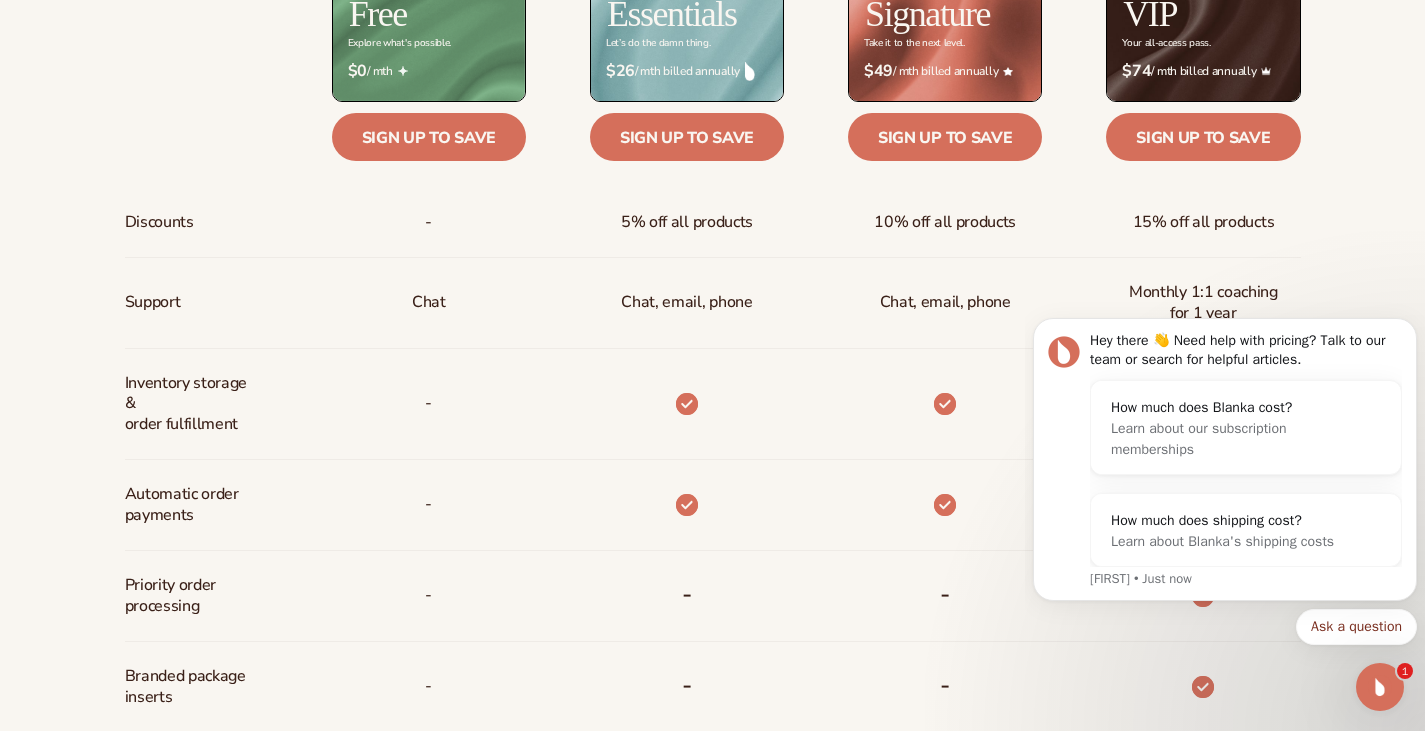 click 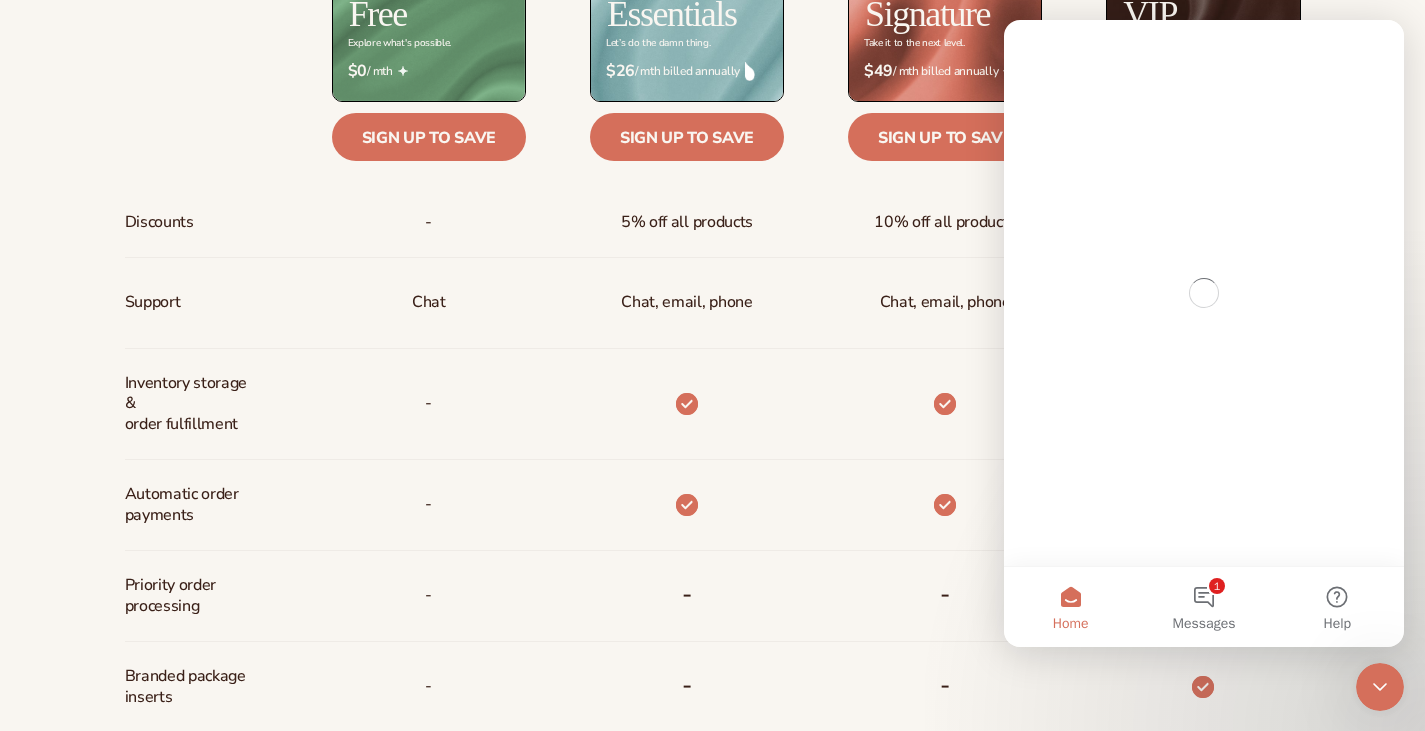 scroll, scrollTop: 0, scrollLeft: 0, axis: both 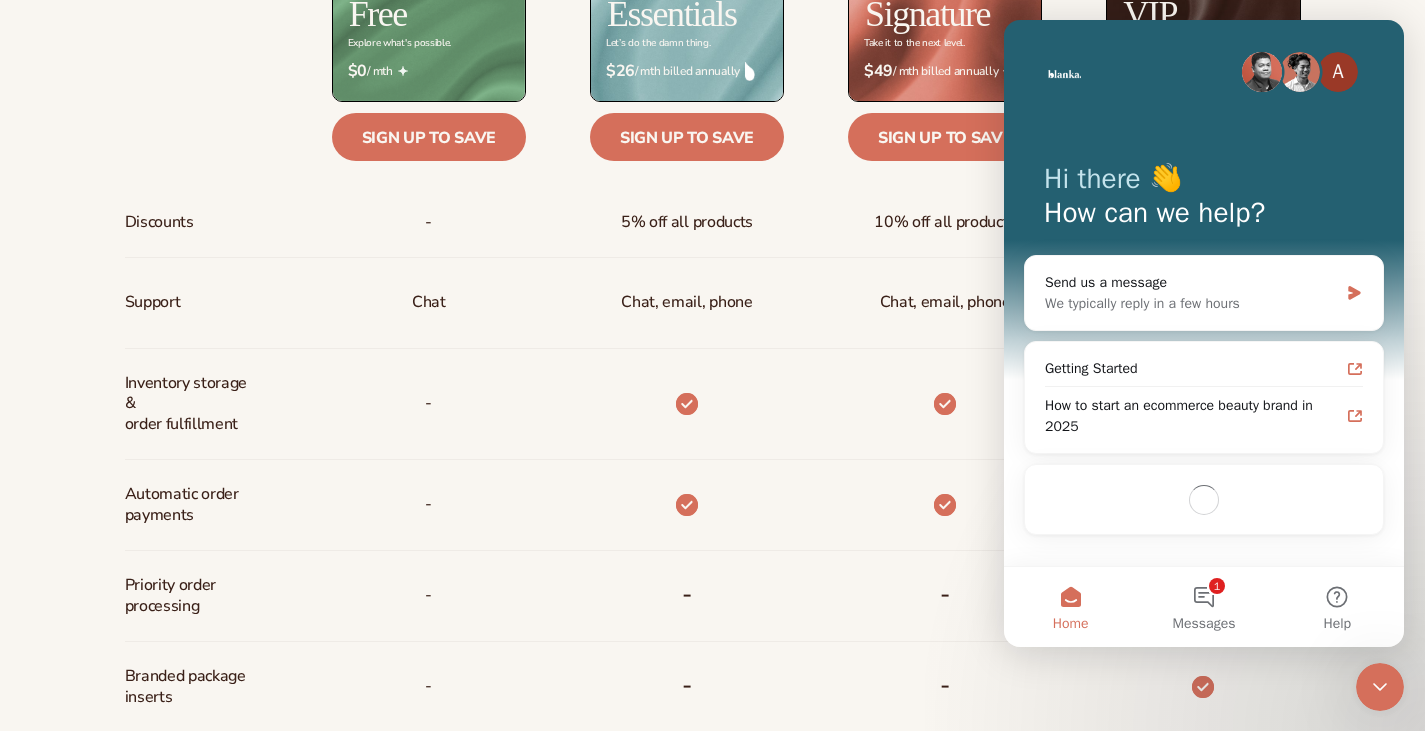 click 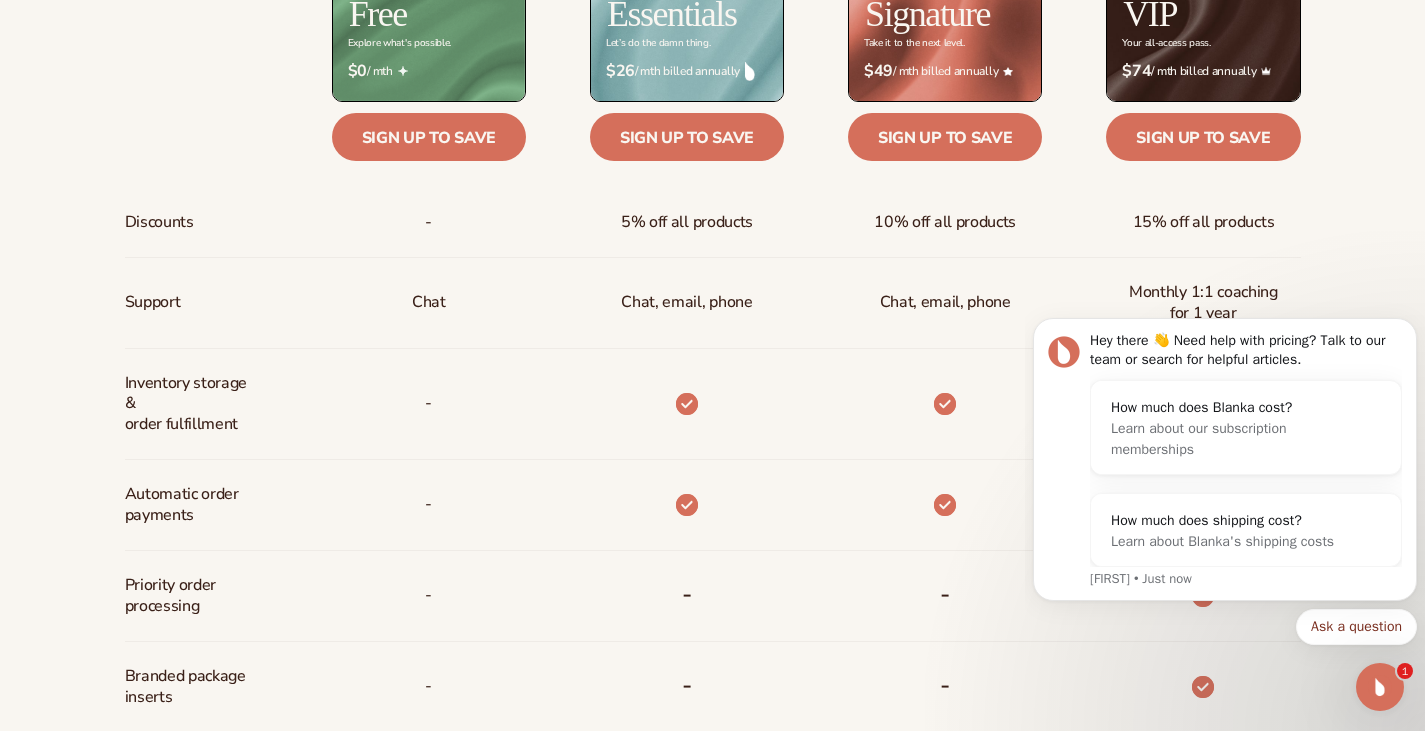 scroll, scrollTop: 0, scrollLeft: 0, axis: both 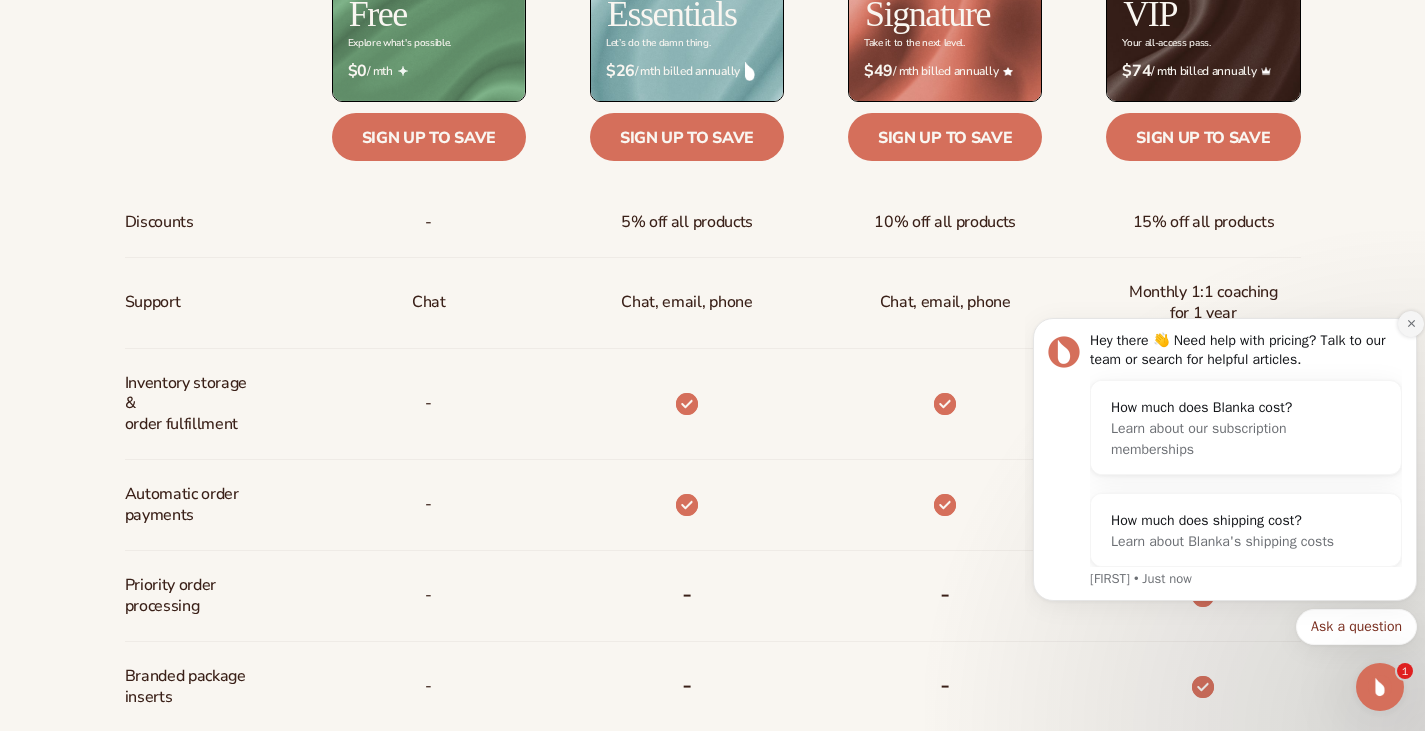 click 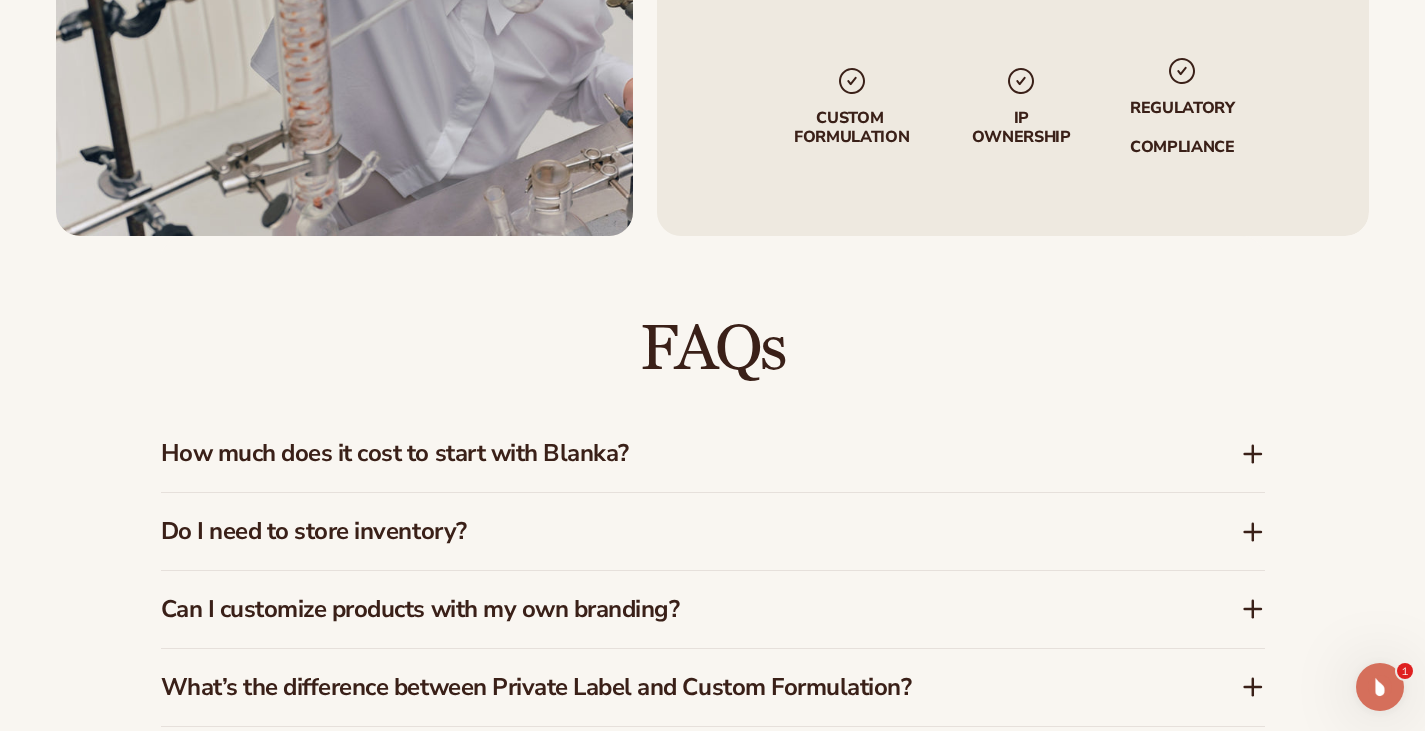 scroll, scrollTop: 2600, scrollLeft: 0, axis: vertical 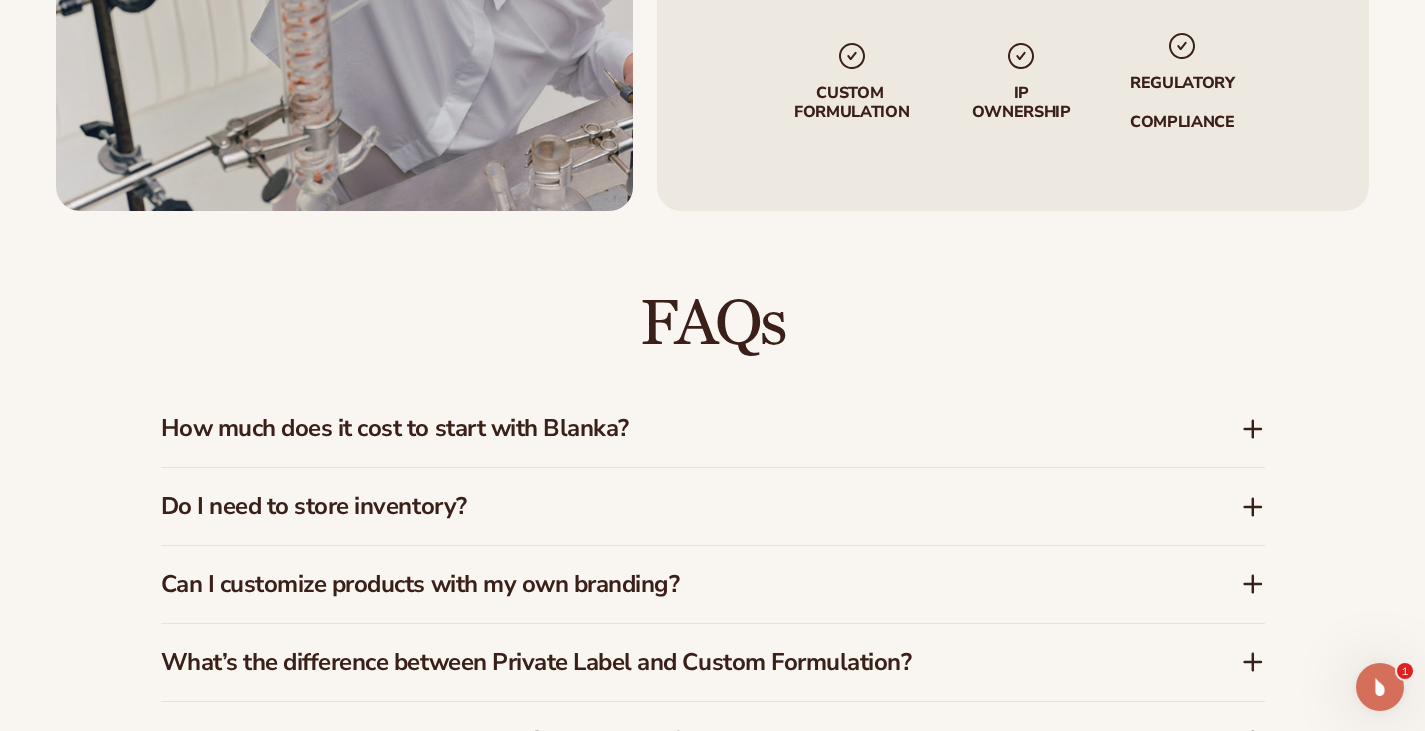 click on "How much does it cost to start with Blanka?" at bounding box center (713, 428) 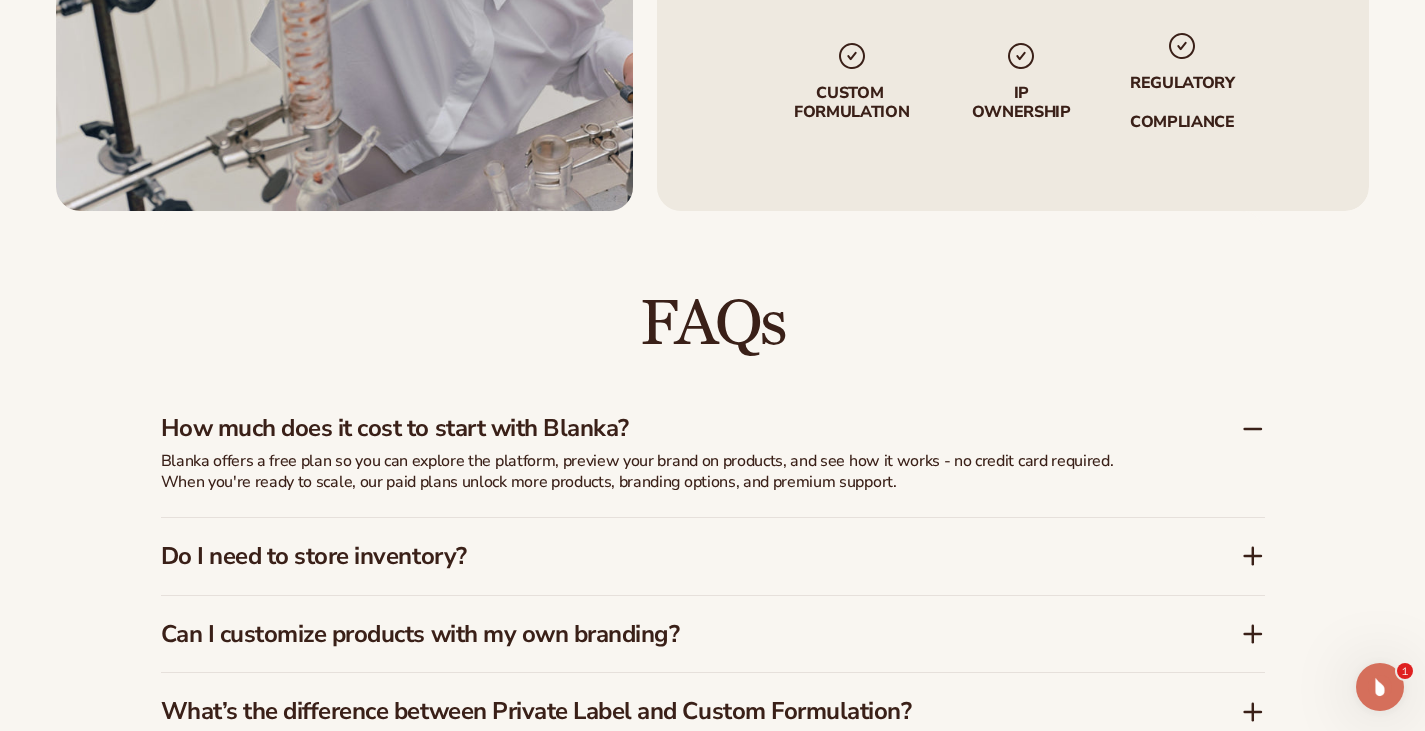 click on "Do I need to store inventory?" at bounding box center (671, 556) 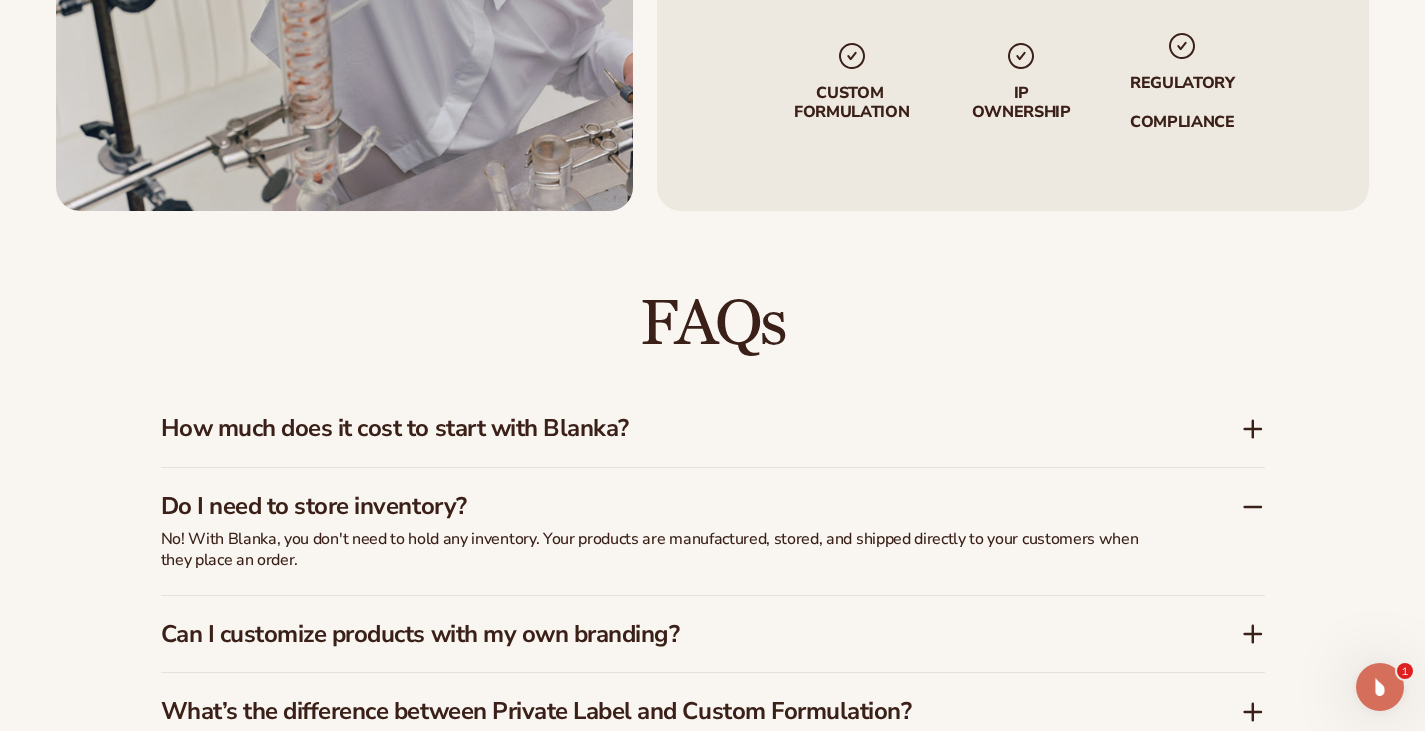 scroll, scrollTop: 2700, scrollLeft: 0, axis: vertical 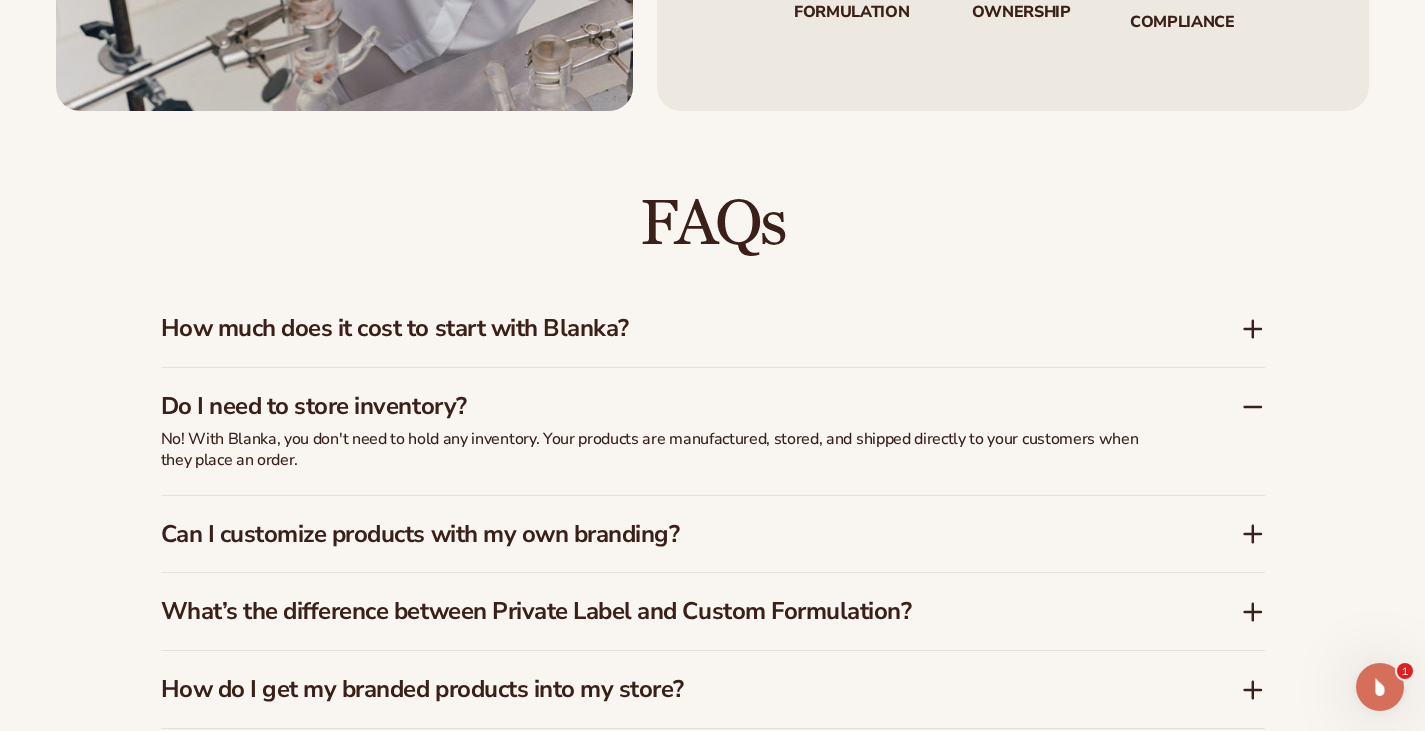 click on "Can I customize products with my own branding?" at bounding box center [671, 534] 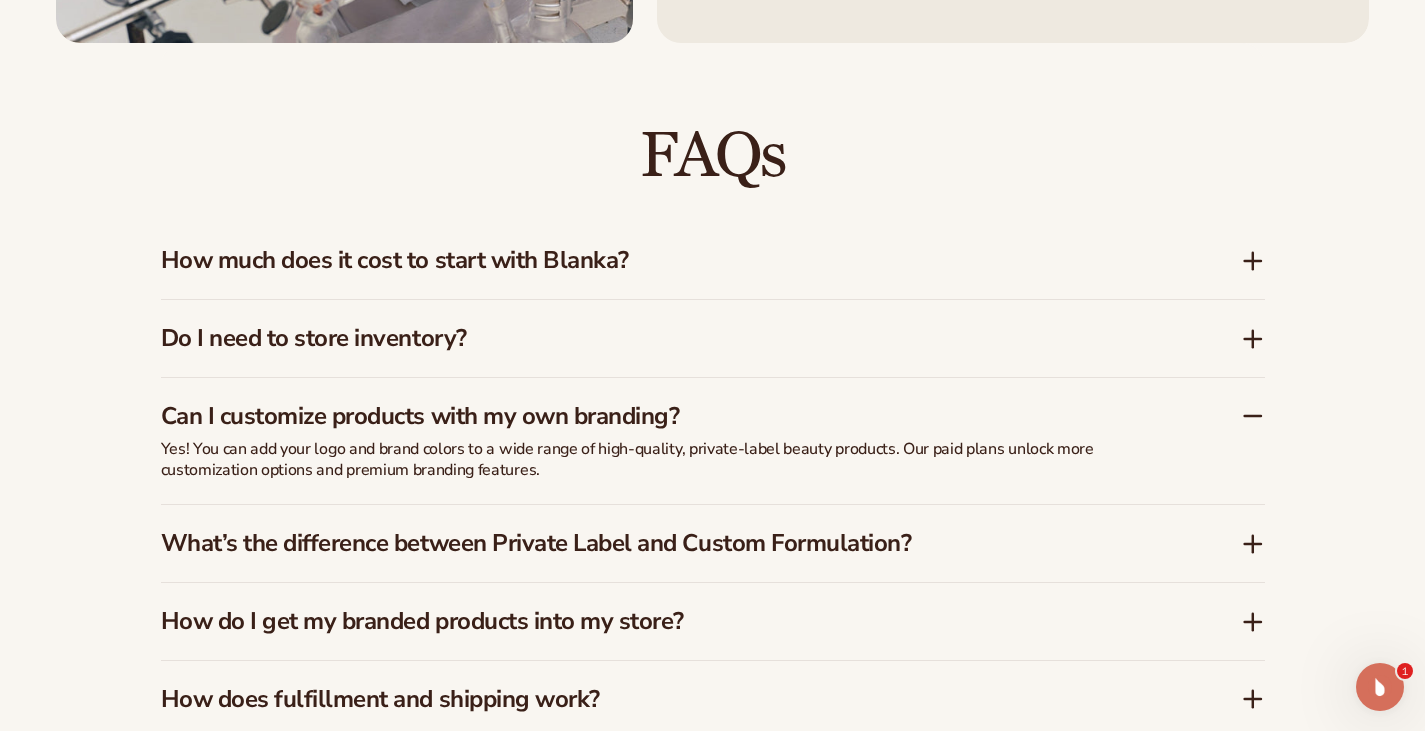 scroll, scrollTop: 2800, scrollLeft: 0, axis: vertical 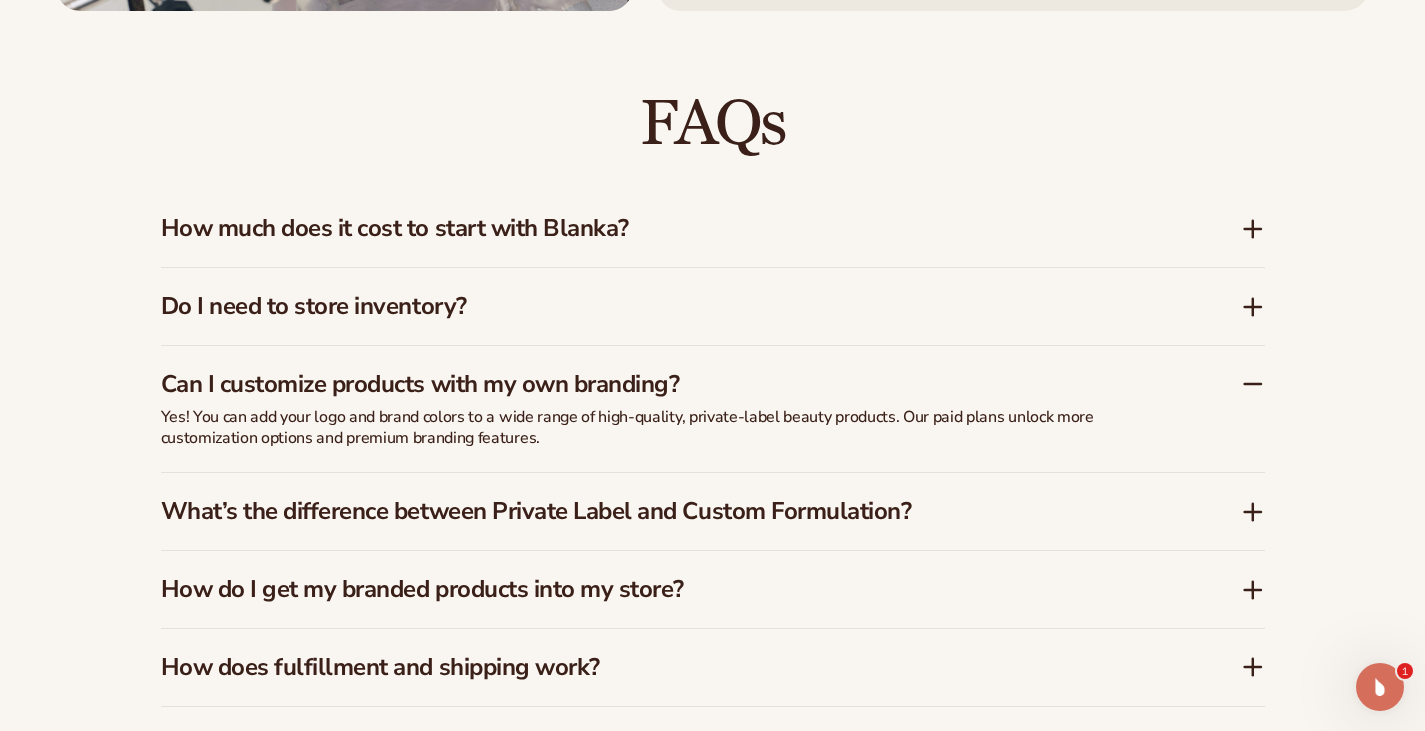 click on "What’s the difference between Private Label and Custom Formulation?" at bounding box center (671, 511) 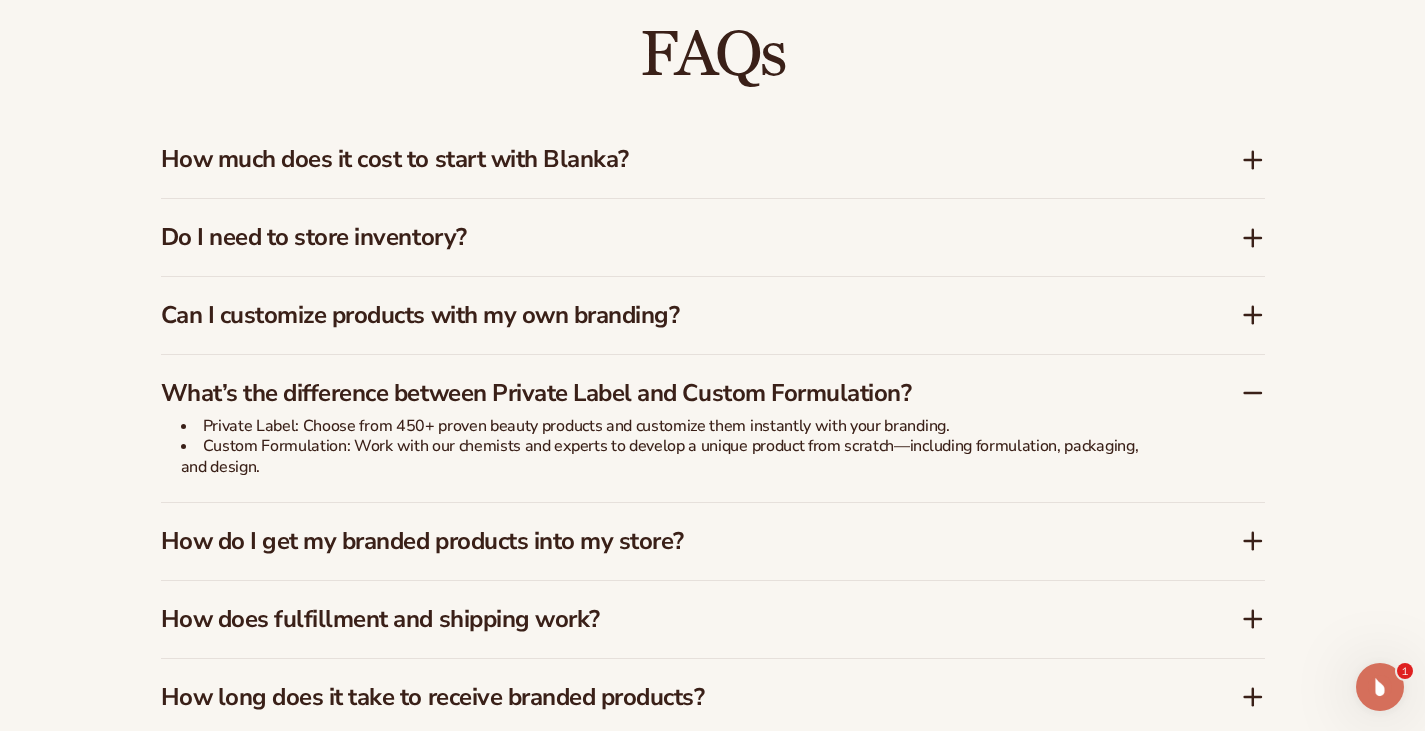 scroll, scrollTop: 2900, scrollLeft: 0, axis: vertical 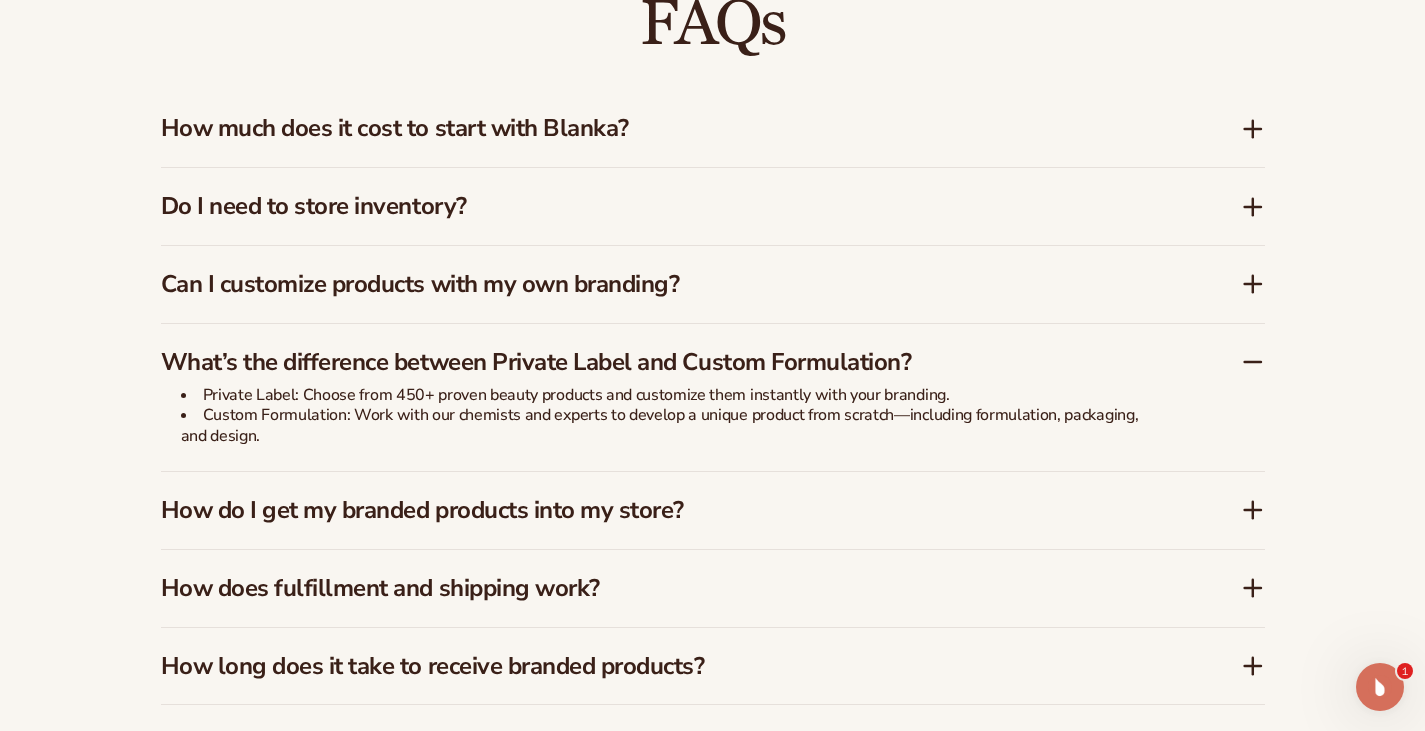 click on "How do I get my branded products into my store?" at bounding box center [671, 510] 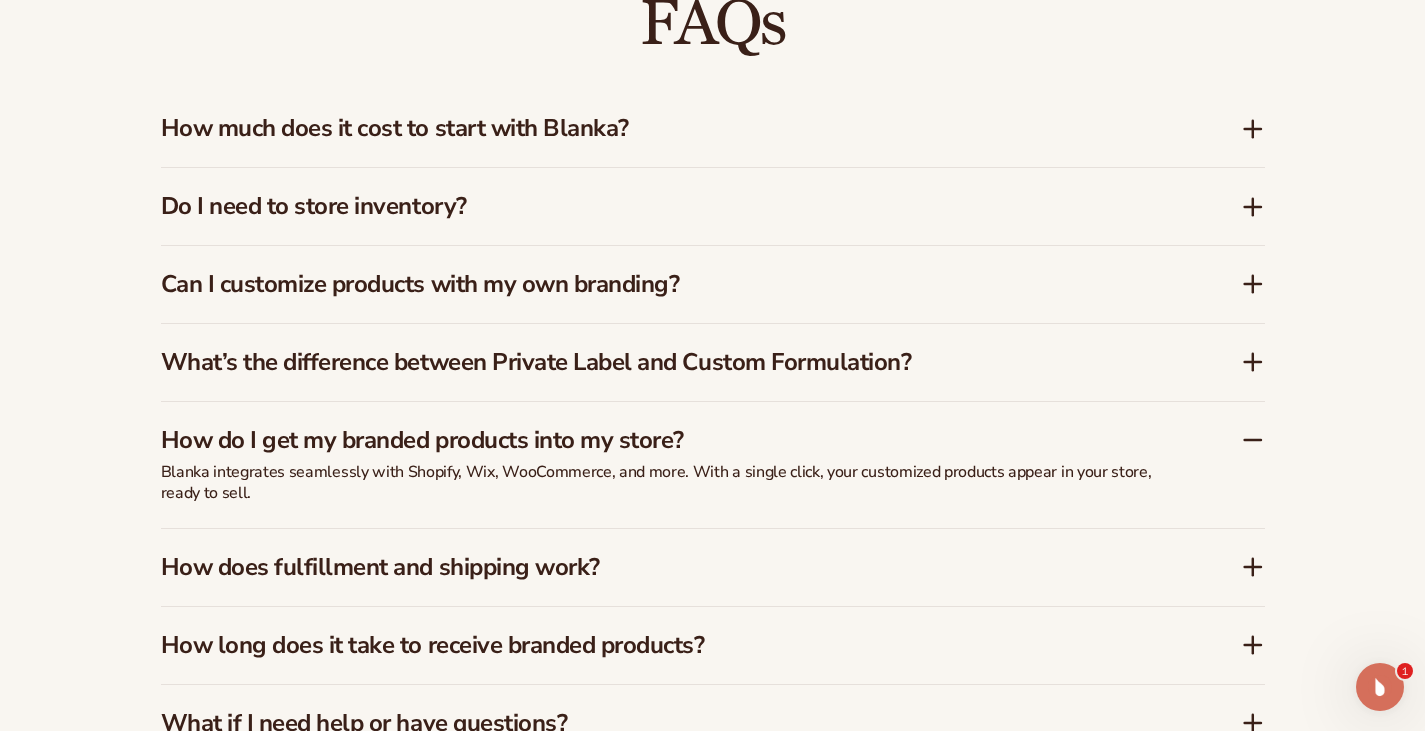 click on "How does fulfillment and shipping work?" at bounding box center (671, 567) 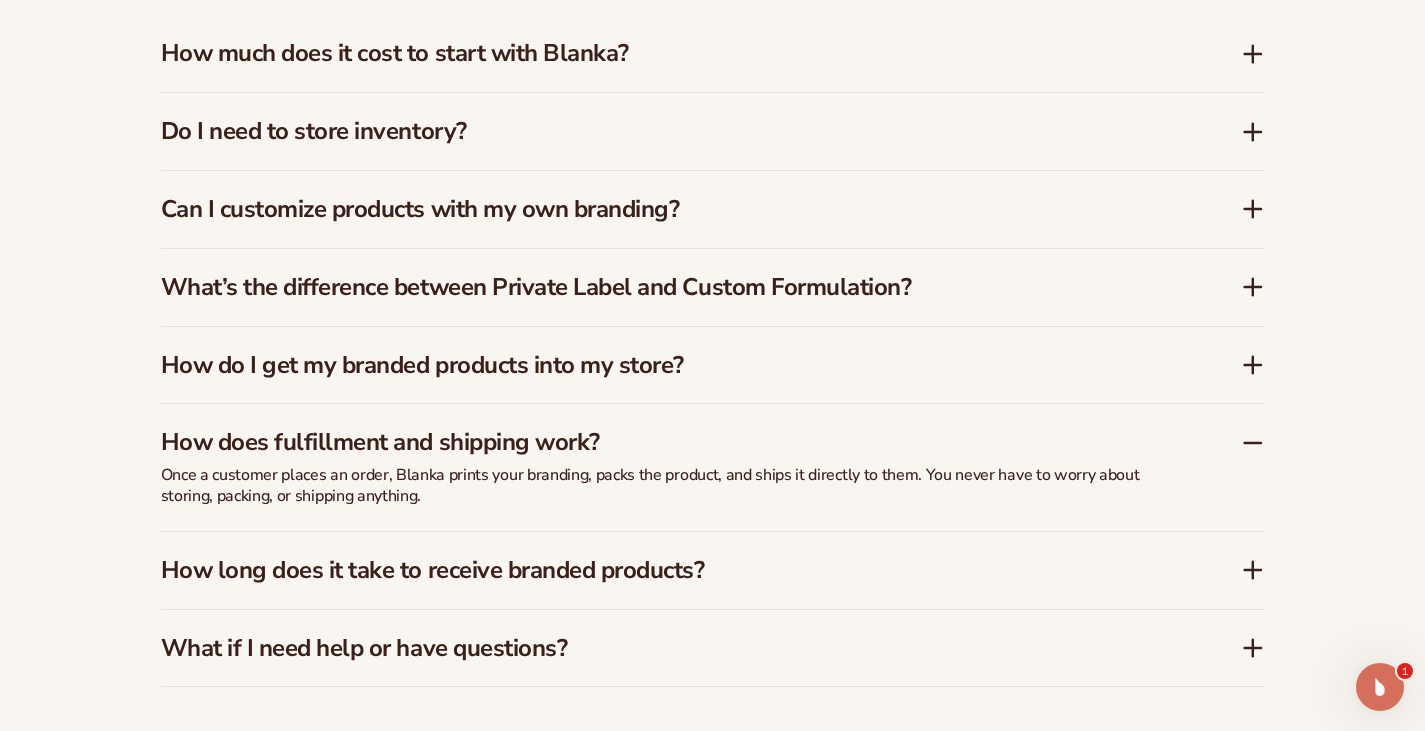 scroll, scrollTop: 3000, scrollLeft: 0, axis: vertical 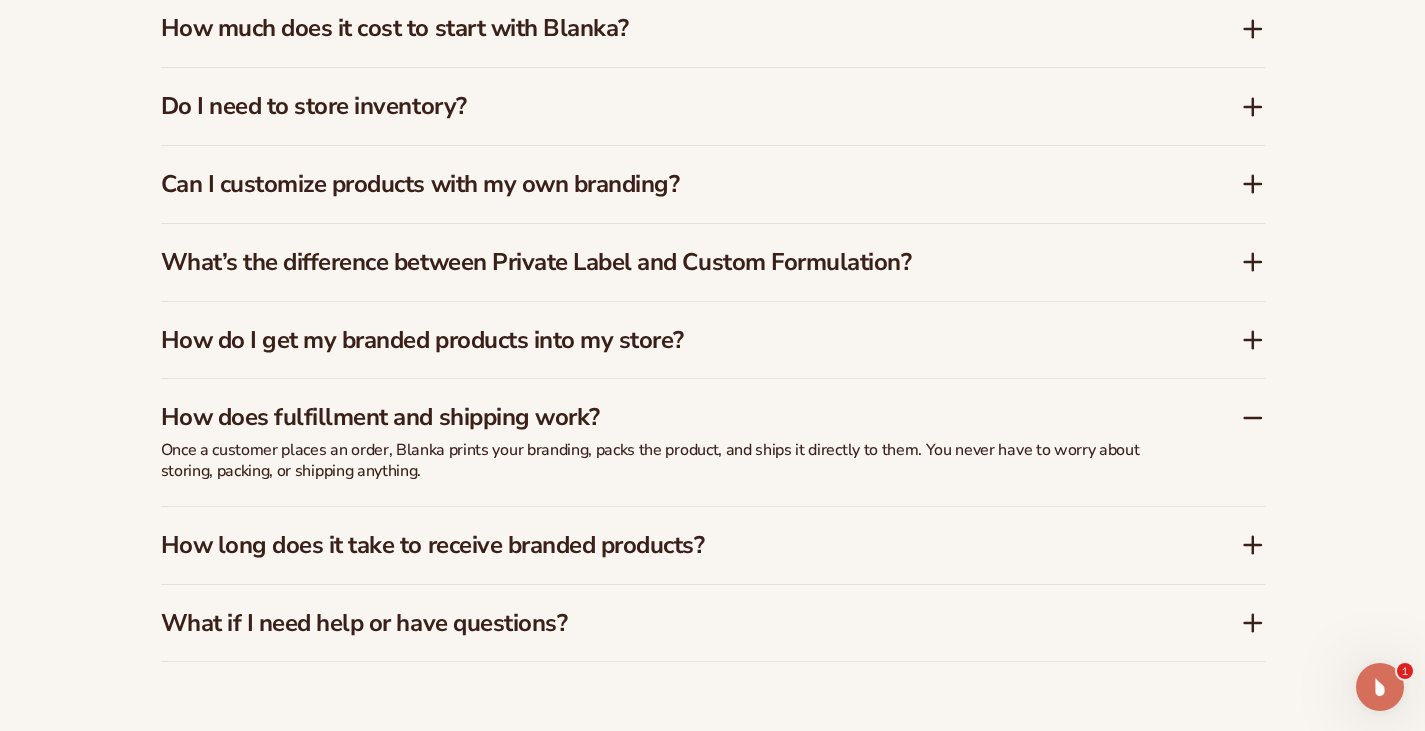 click on "How long does it take to receive branded products?" at bounding box center (671, 545) 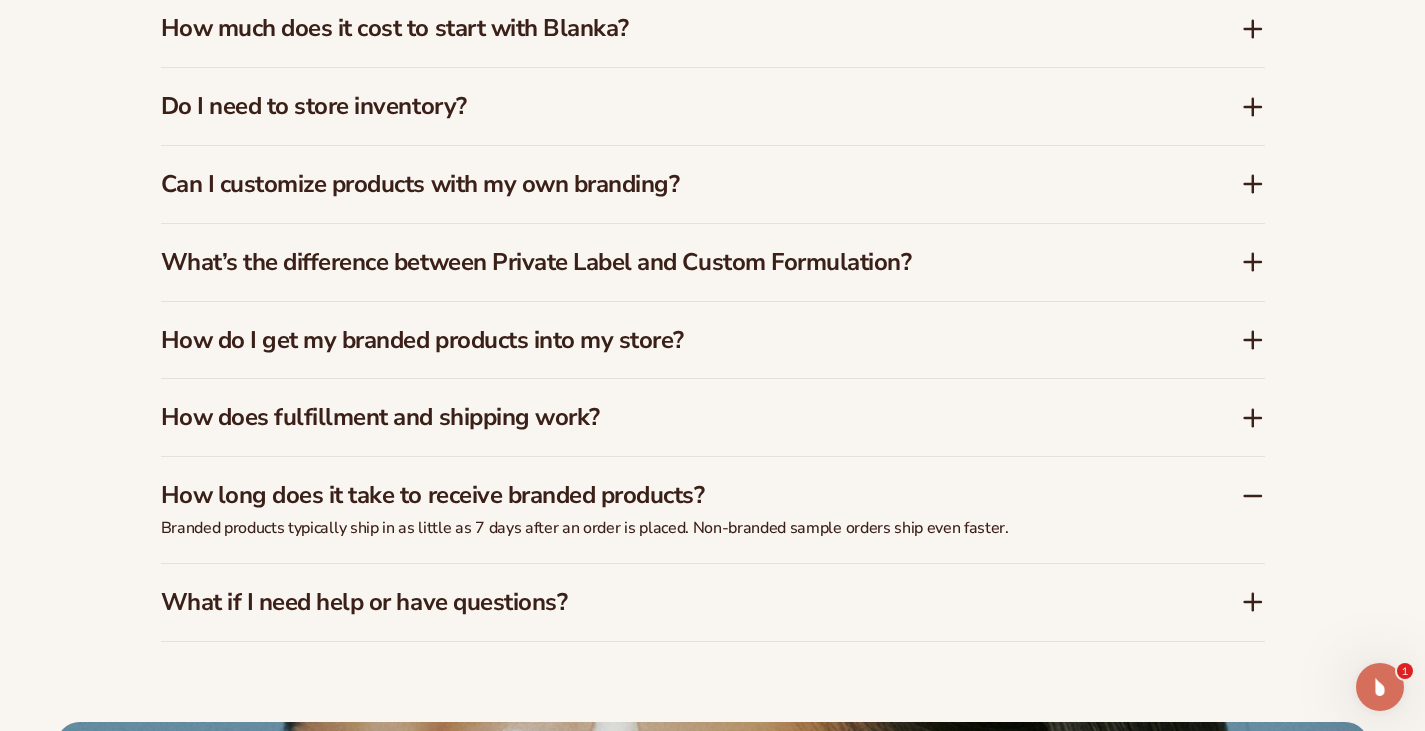 click on "What if I need help or have questions?" at bounding box center [671, 602] 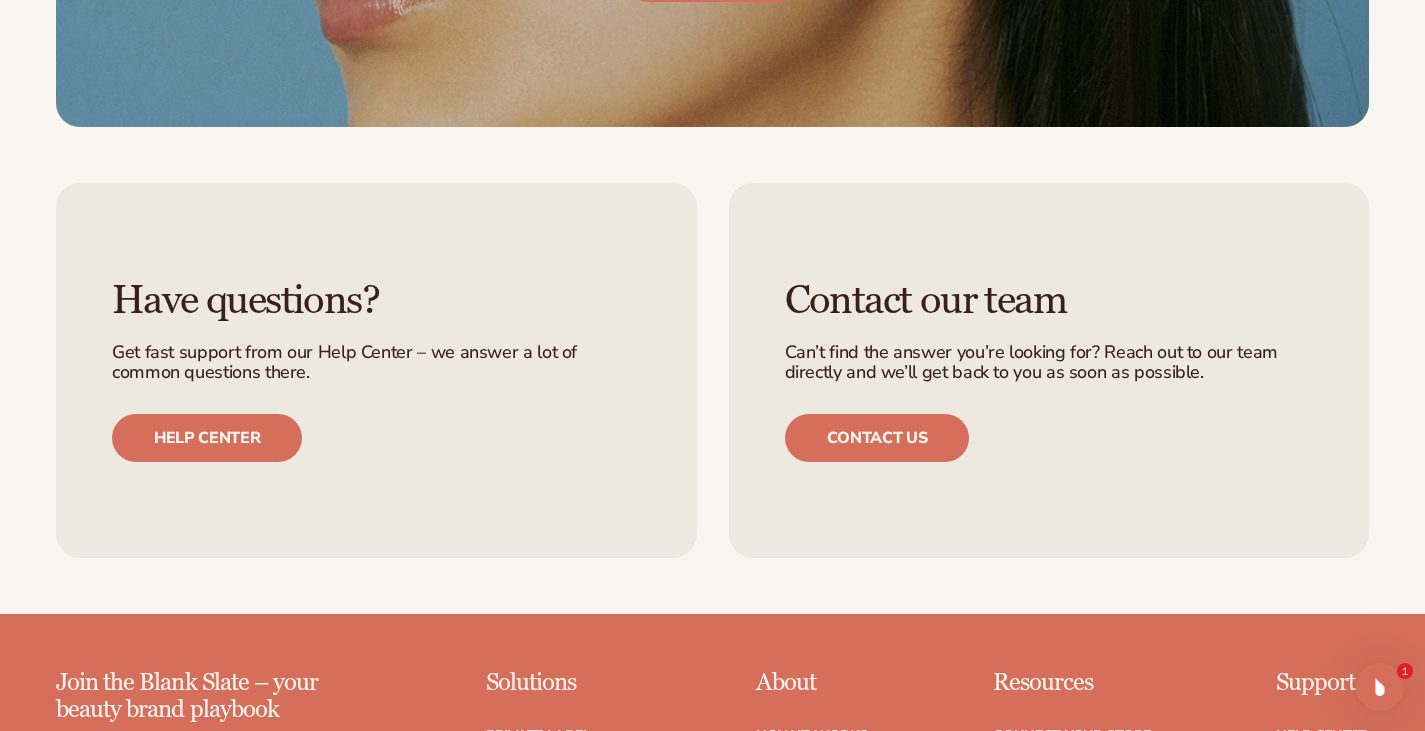 scroll, scrollTop: 4500, scrollLeft: 0, axis: vertical 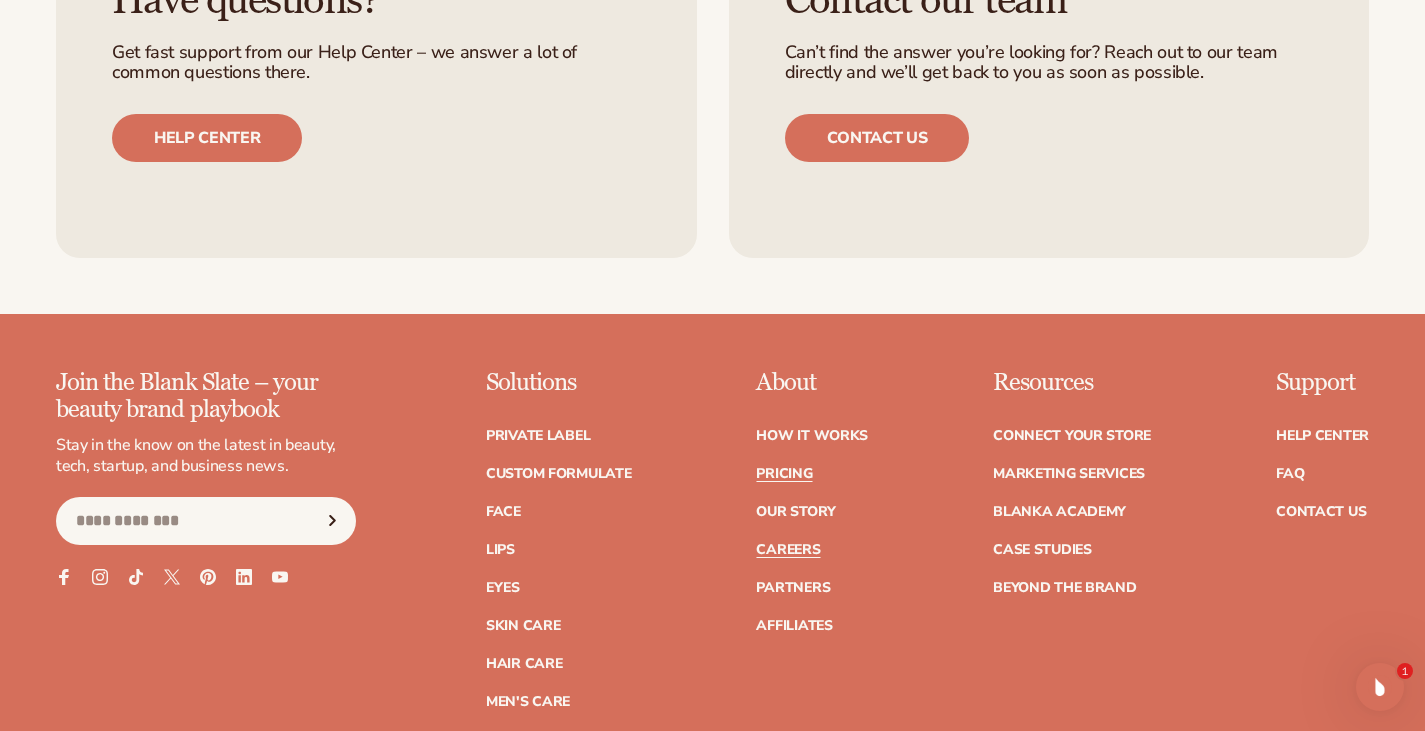 click on "Careers" at bounding box center (788, 550) 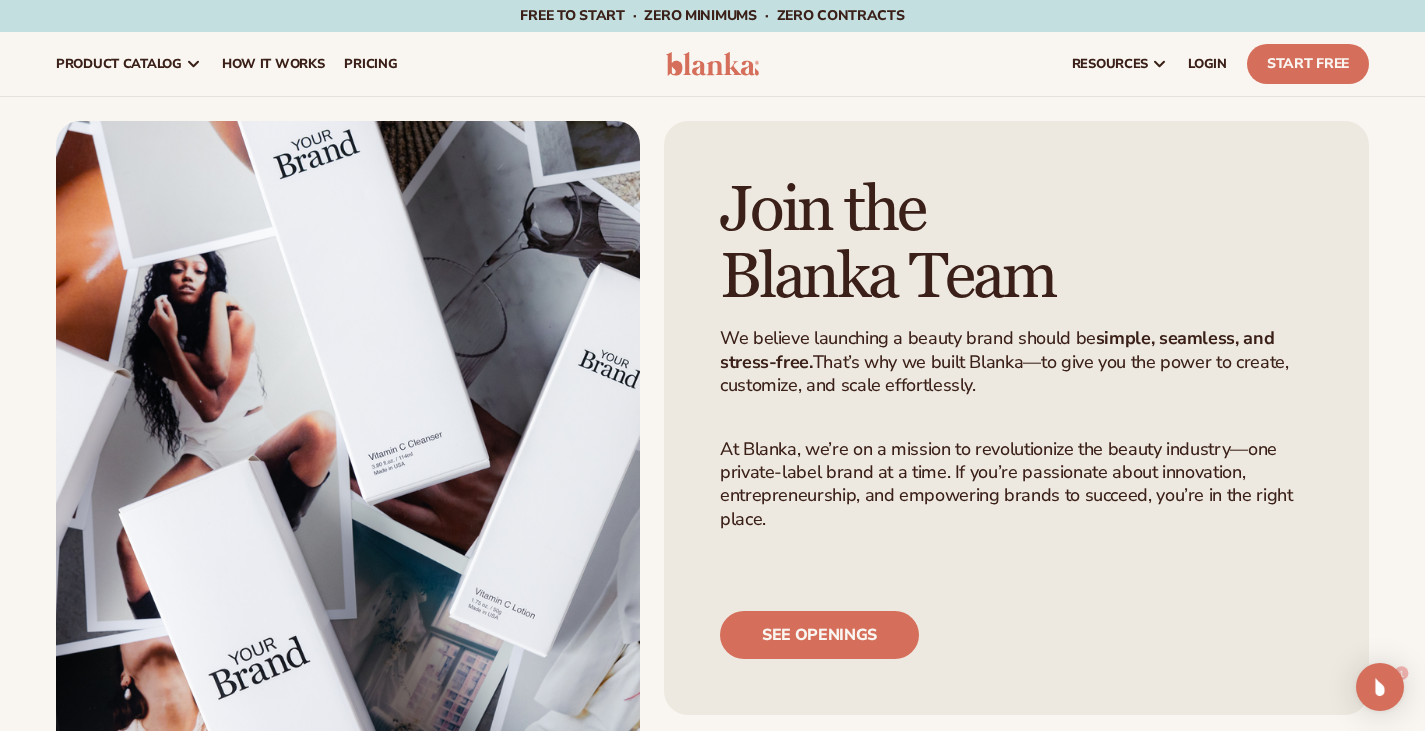 scroll, scrollTop: 100, scrollLeft: 0, axis: vertical 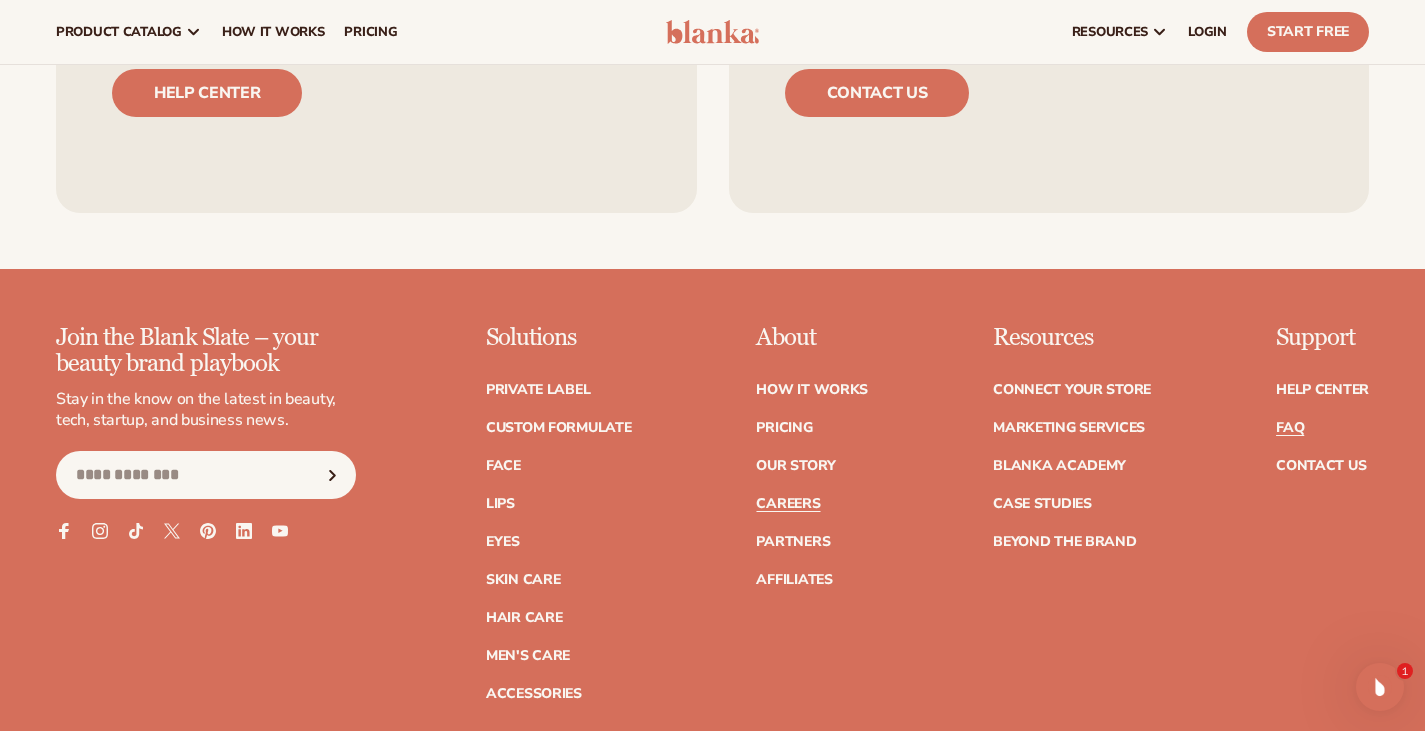 click on "FAQ" at bounding box center [1290, 428] 